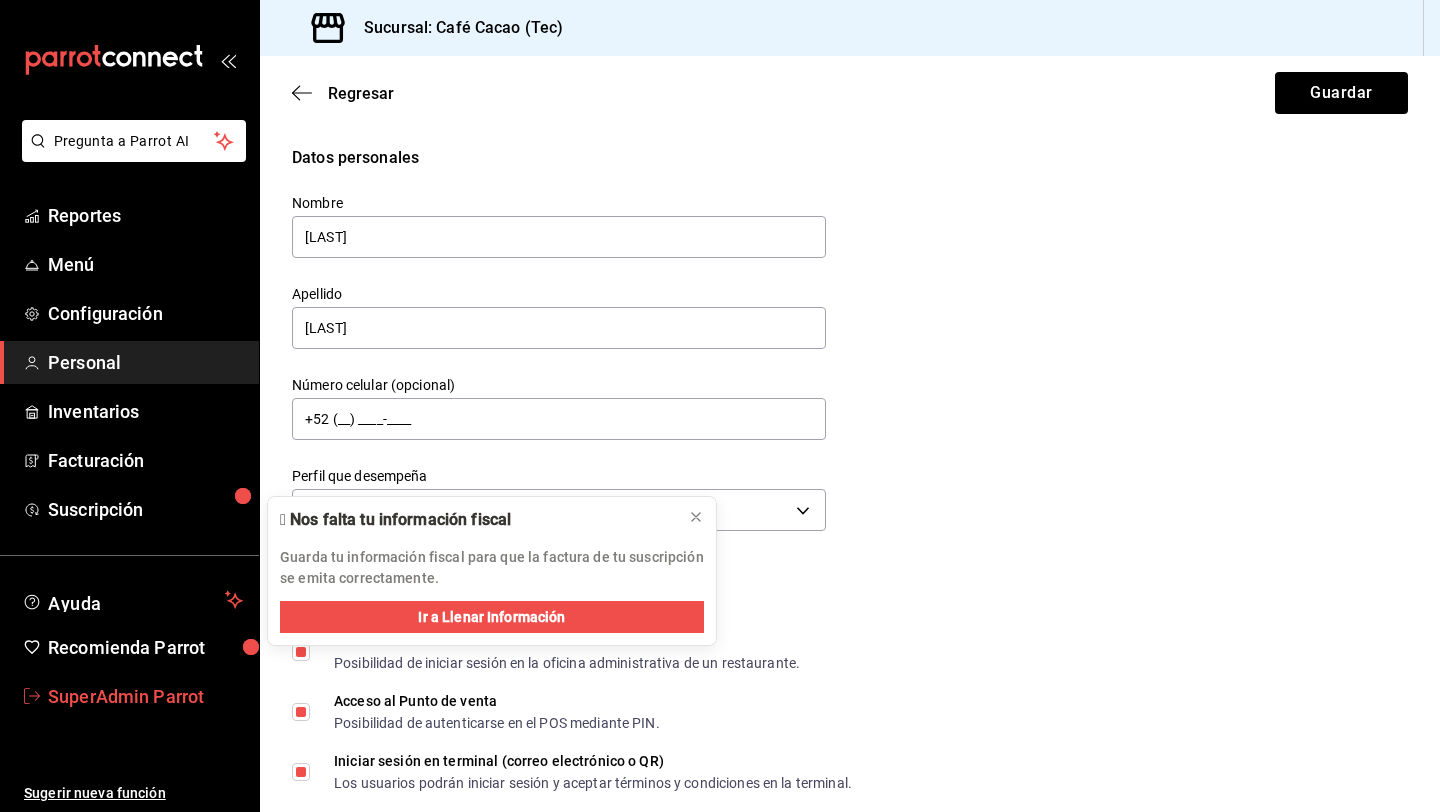 scroll, scrollTop: 0, scrollLeft: 0, axis: both 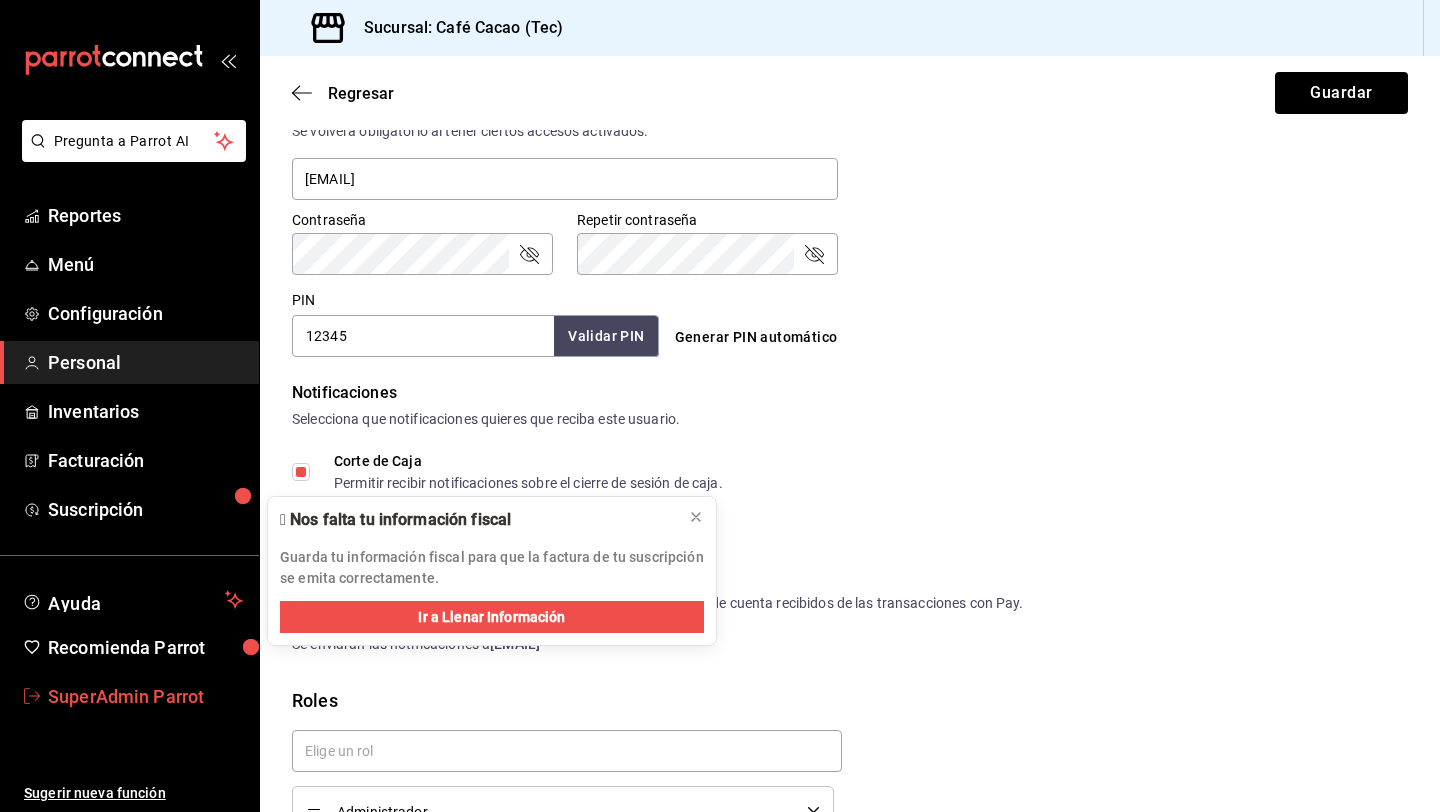 click on "SuperAdmin Parrot" at bounding box center [145, 696] 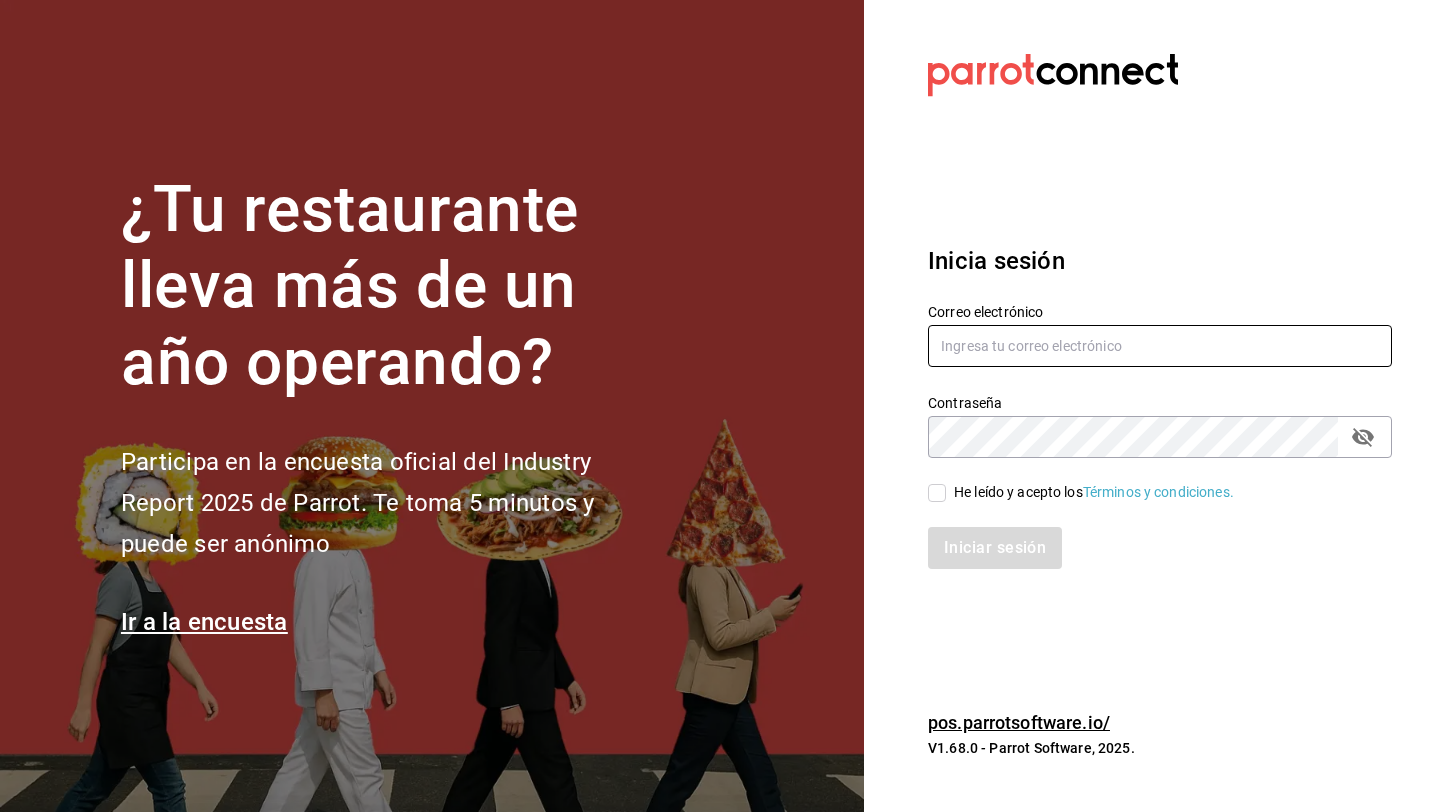 click at bounding box center [1160, 346] 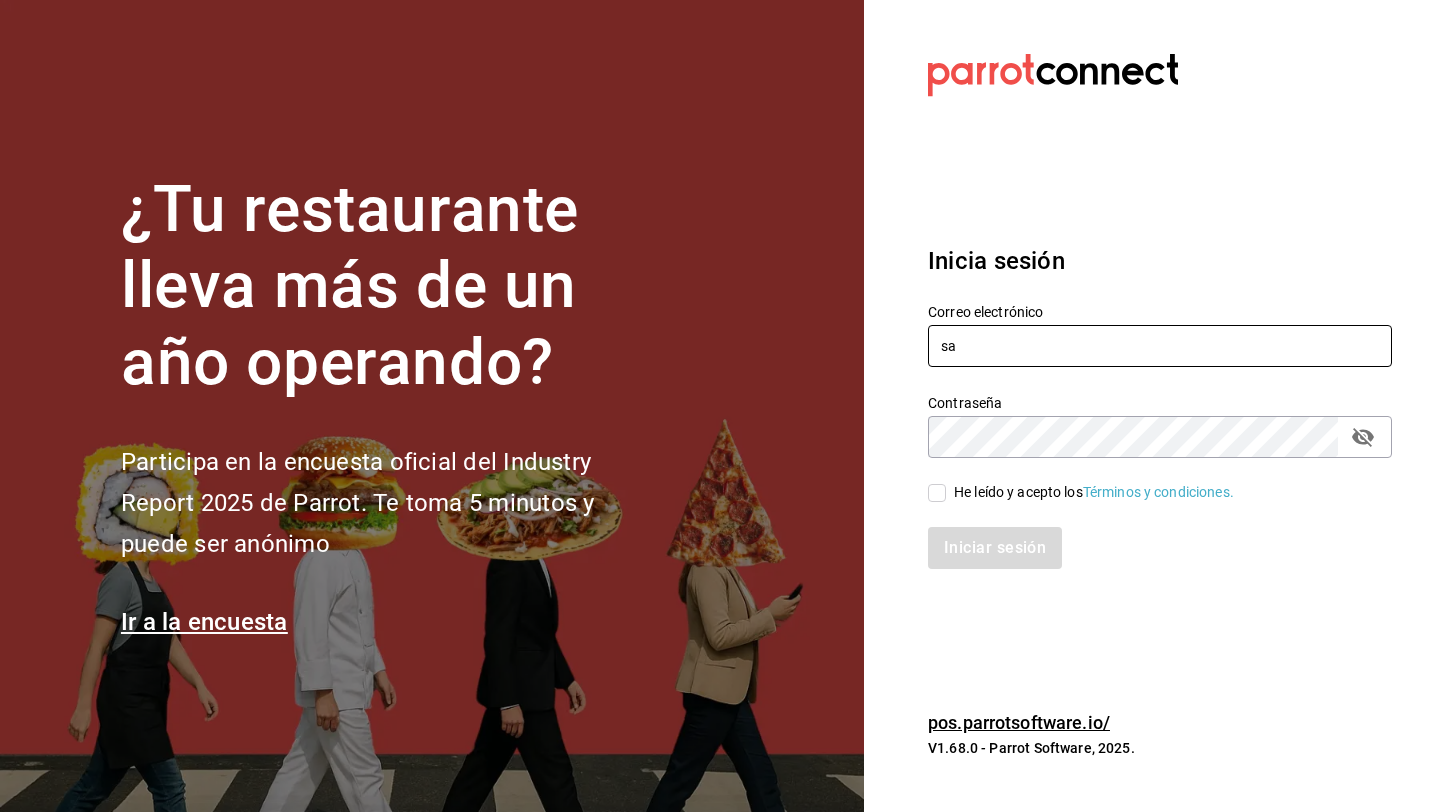 type on "s" 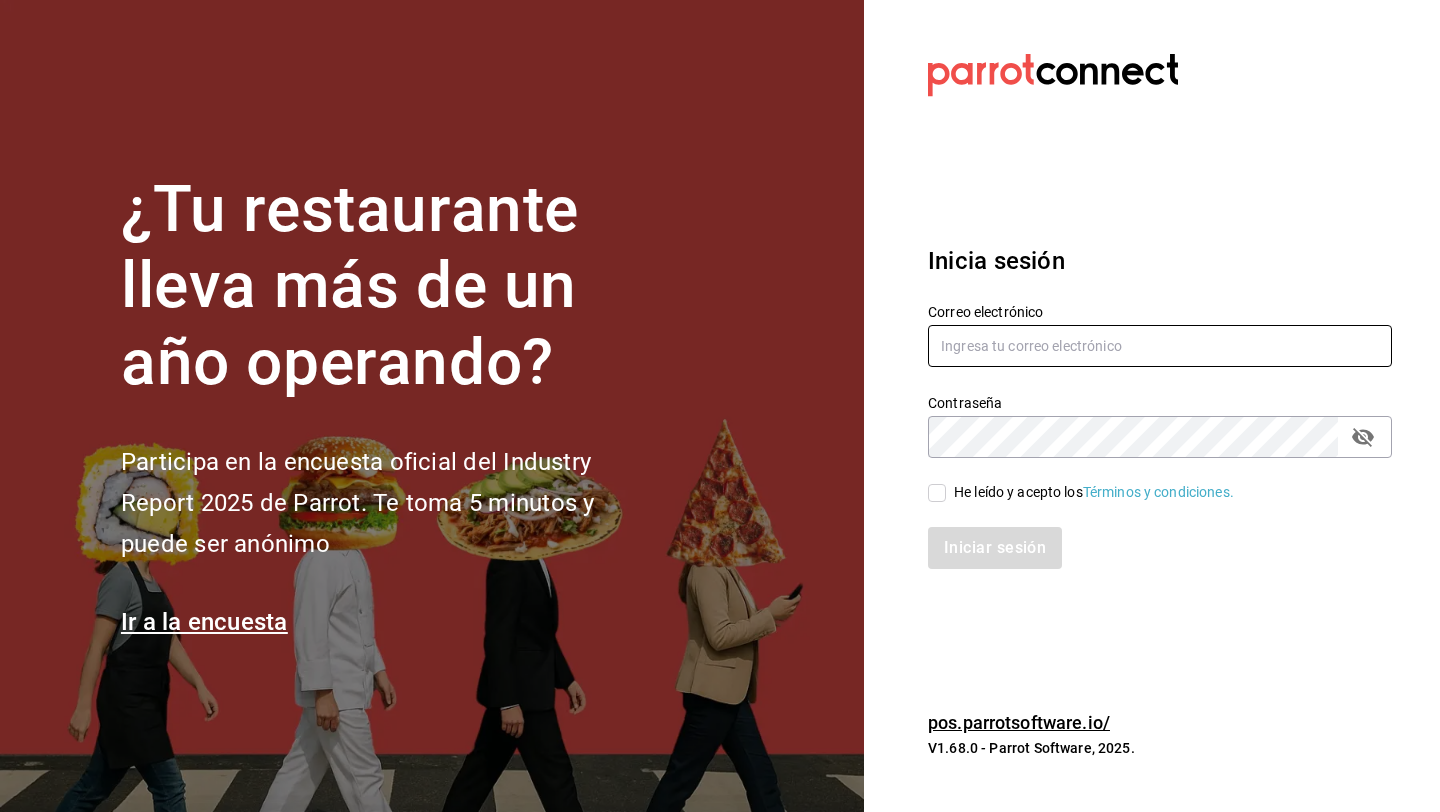 type on "sanbenitotortasyburritos@lapaz.com" 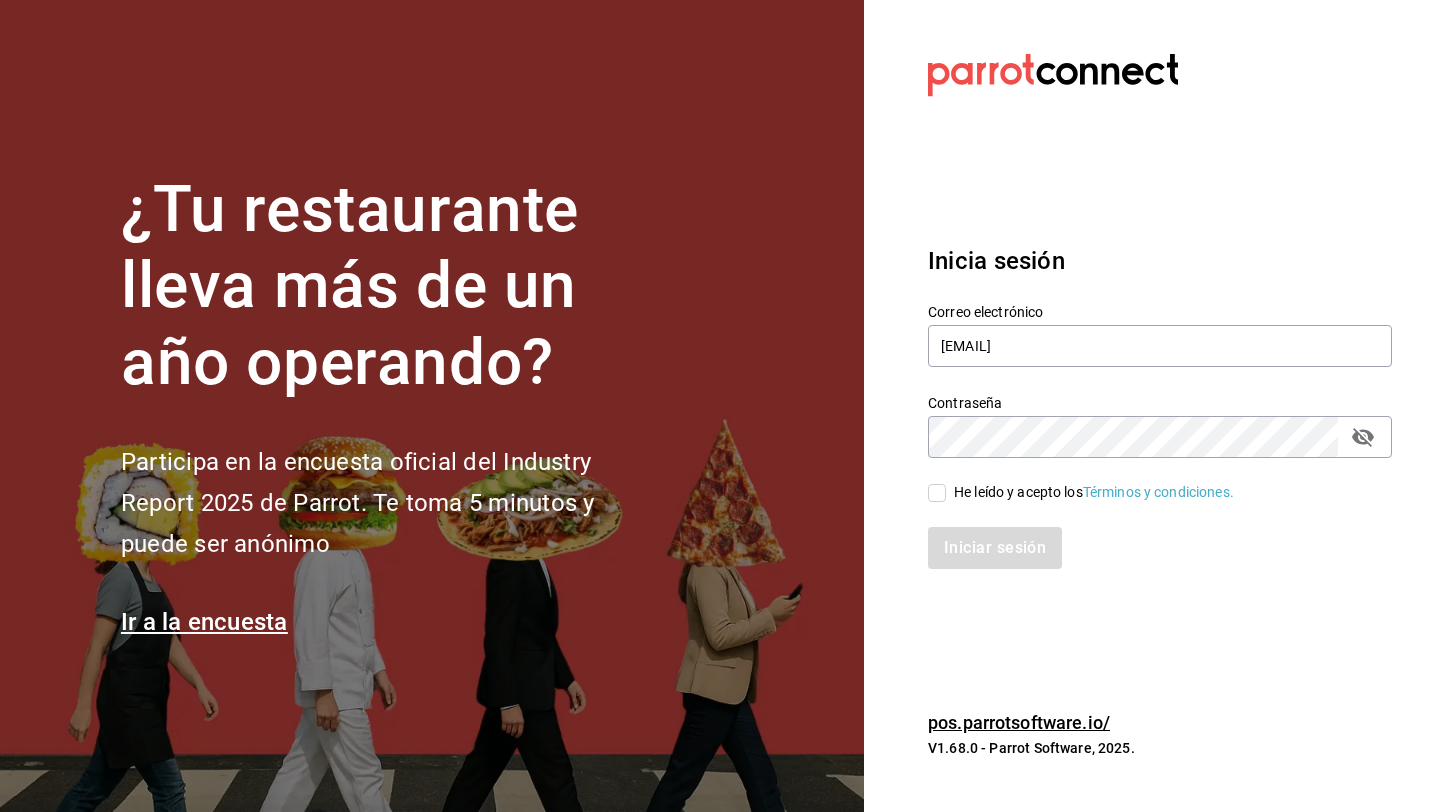 click on "He leído y acepto los  Términos y condiciones." at bounding box center [1094, 492] 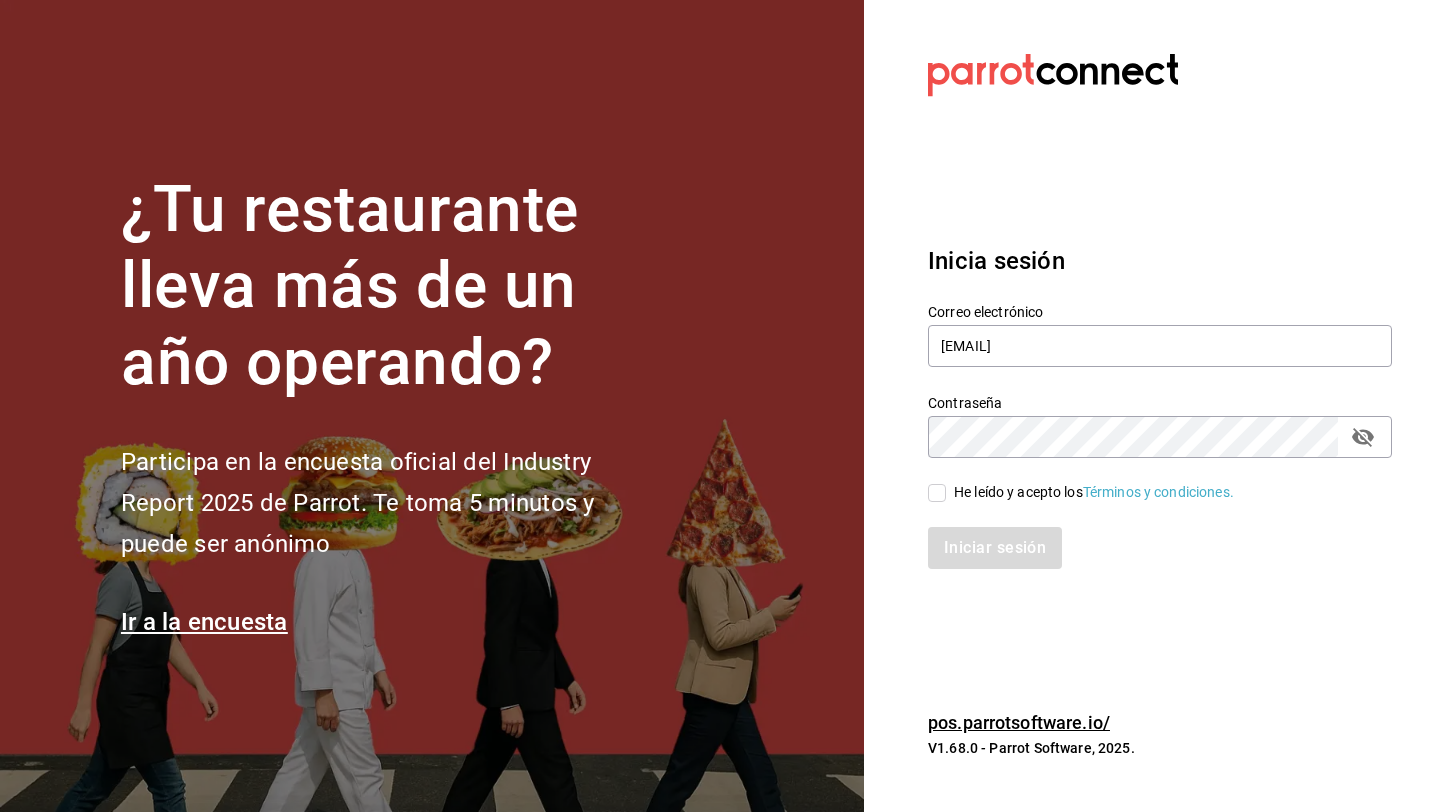 checkbox on "true" 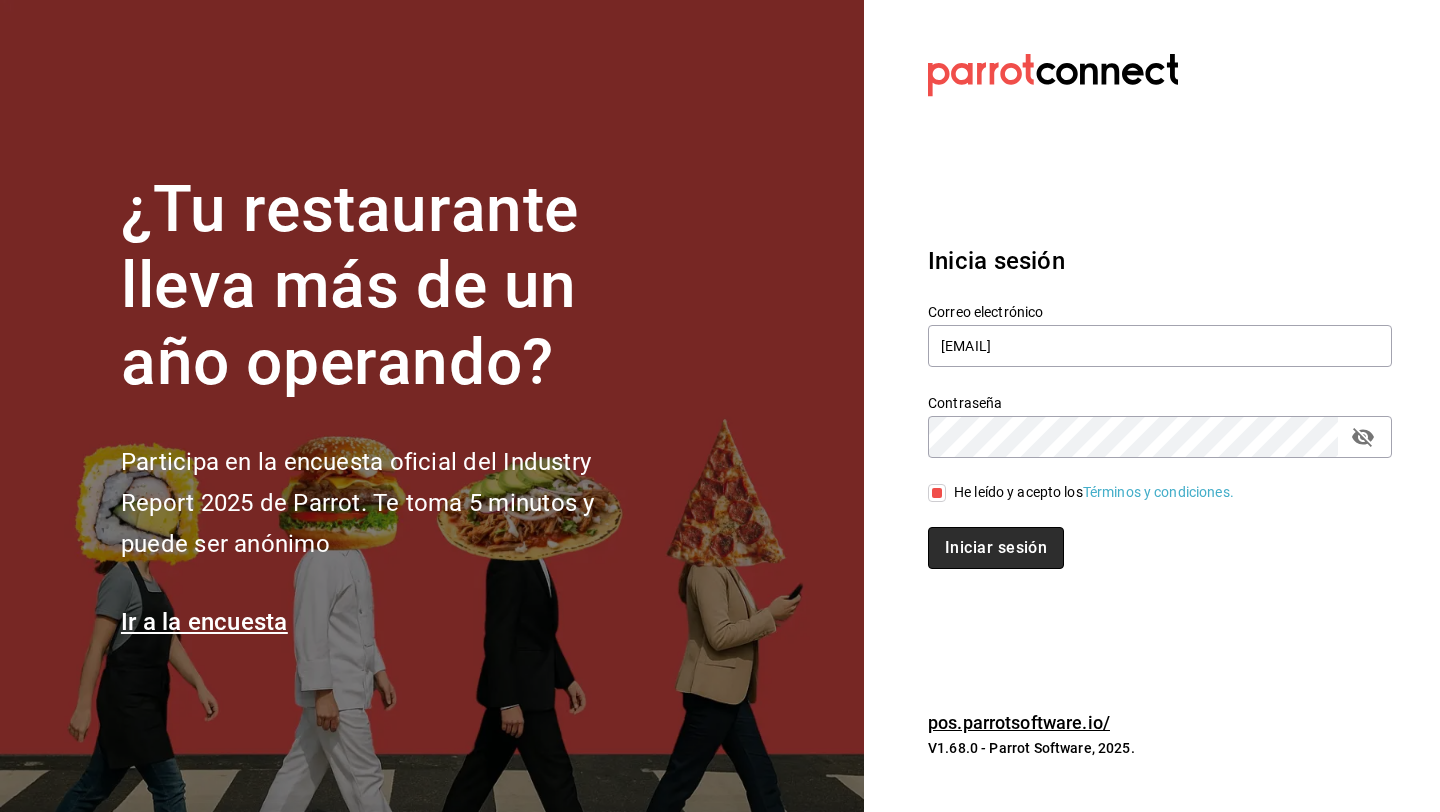 click on "Iniciar sesión" at bounding box center [996, 548] 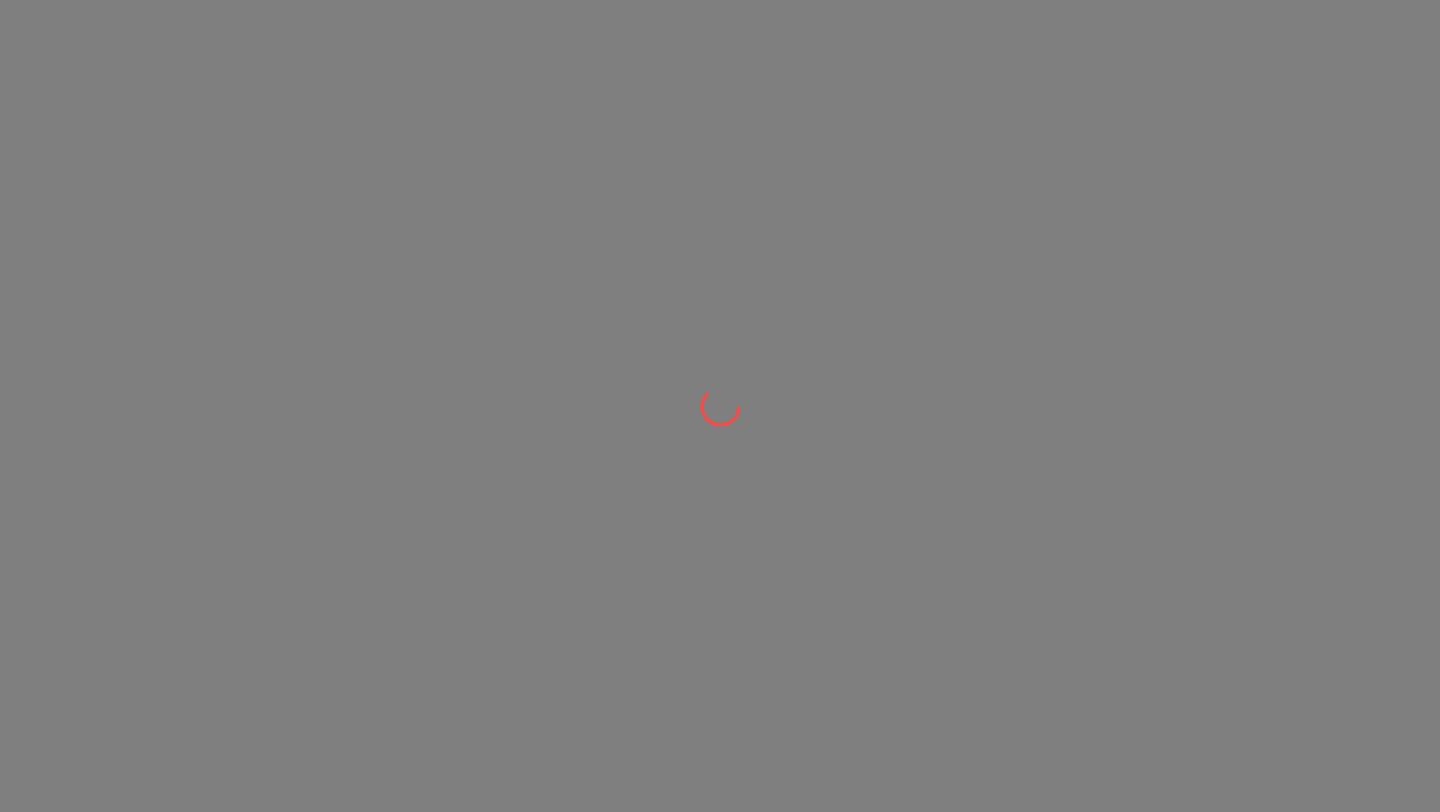 scroll, scrollTop: 0, scrollLeft: 0, axis: both 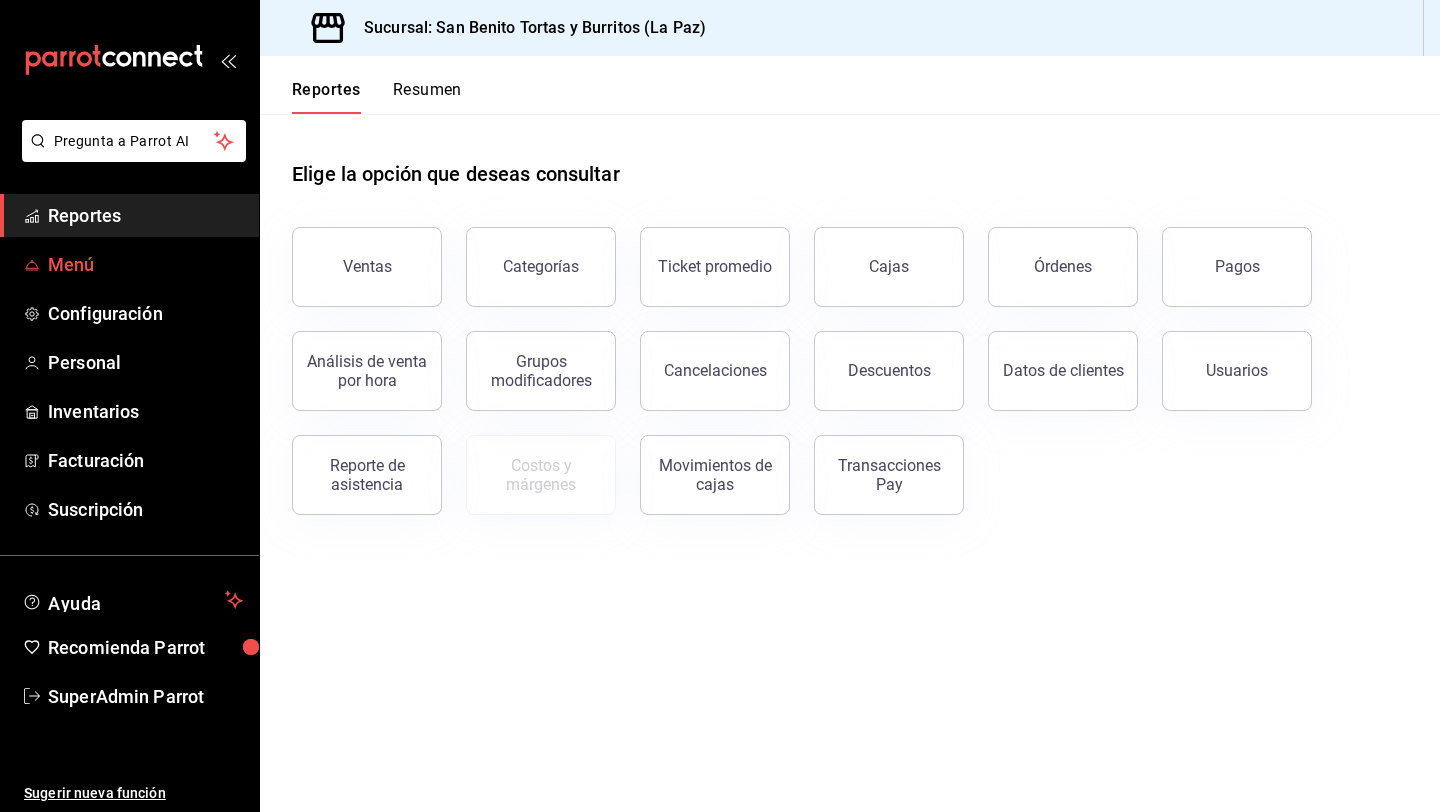 click on "Menú" at bounding box center [145, 264] 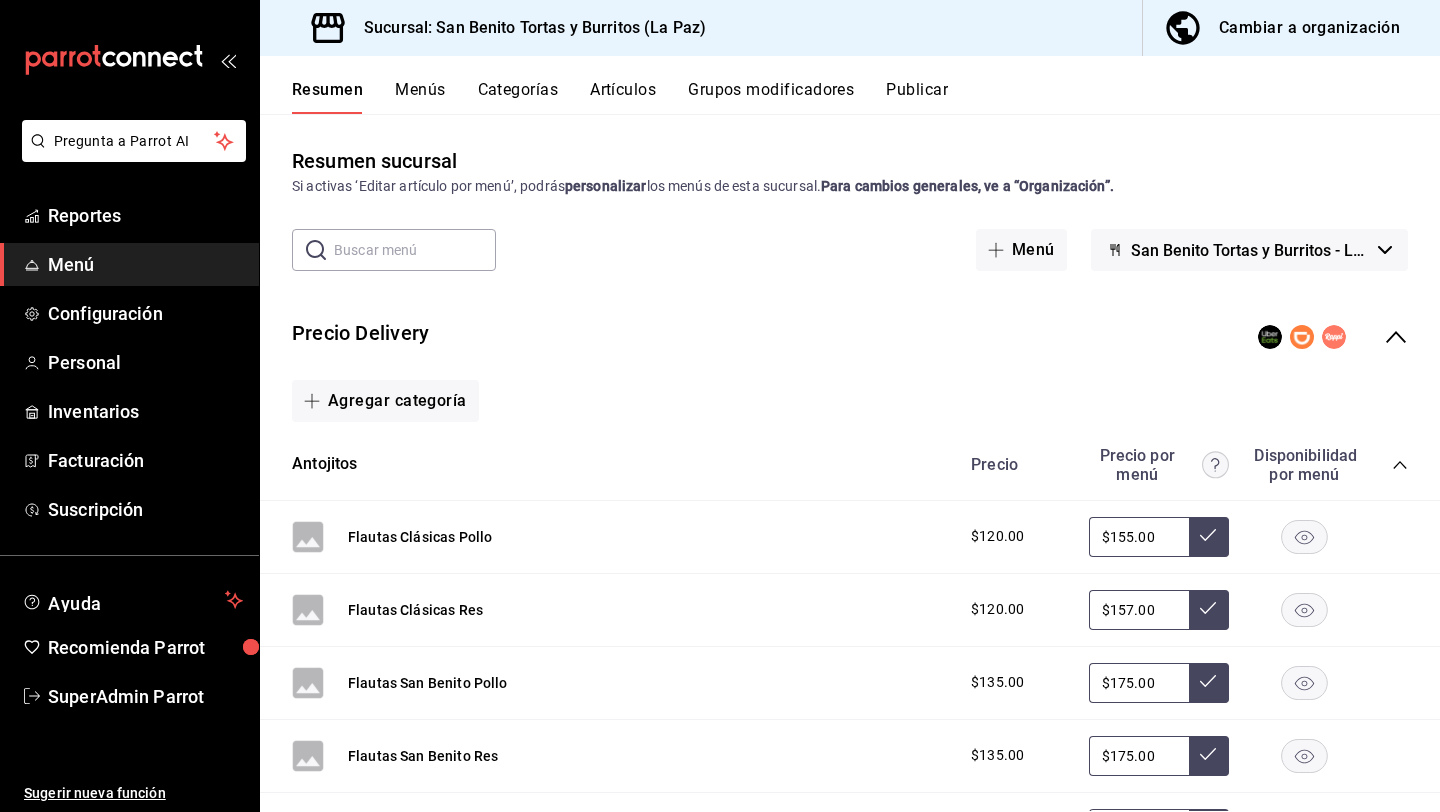 click 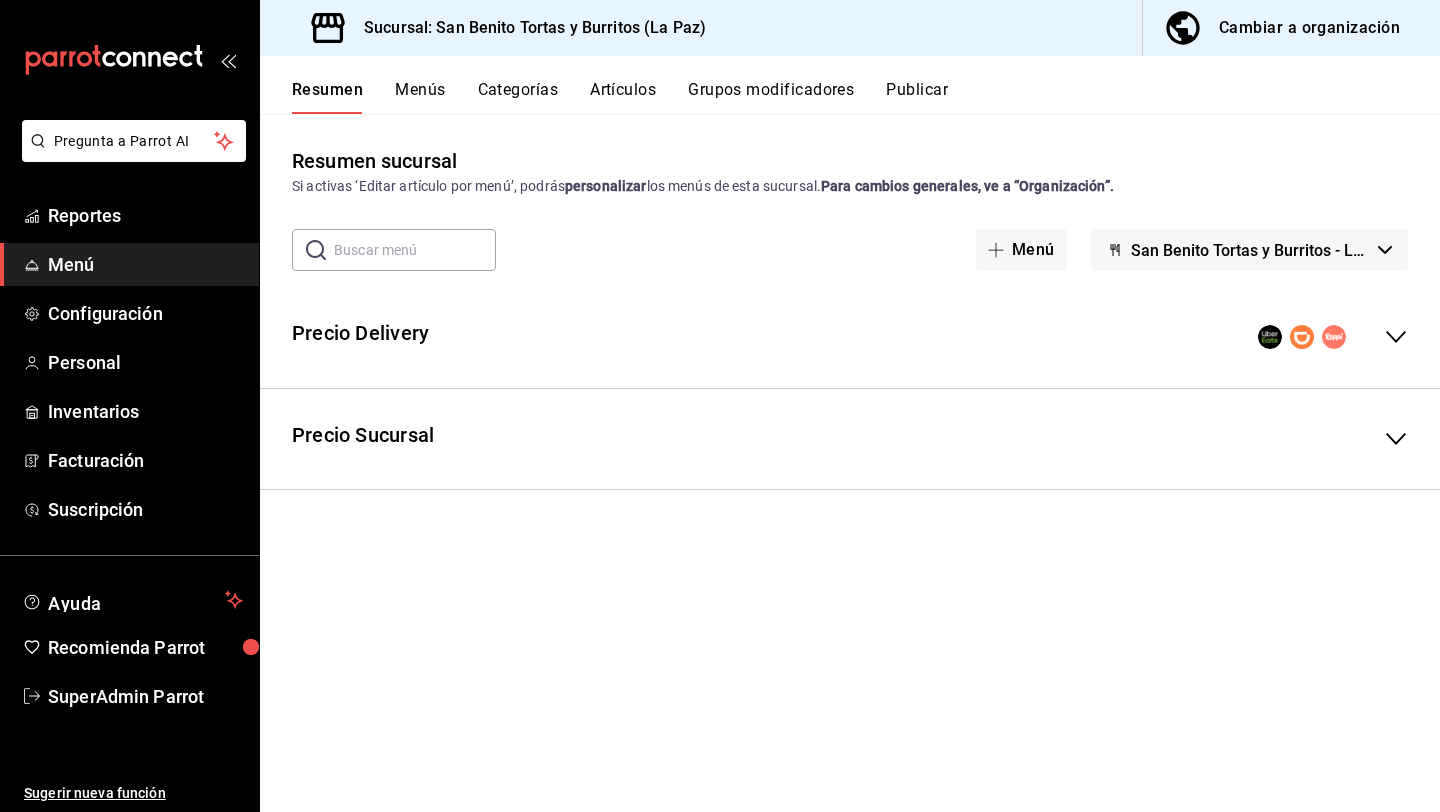 click on "Publicar" at bounding box center [917, 97] 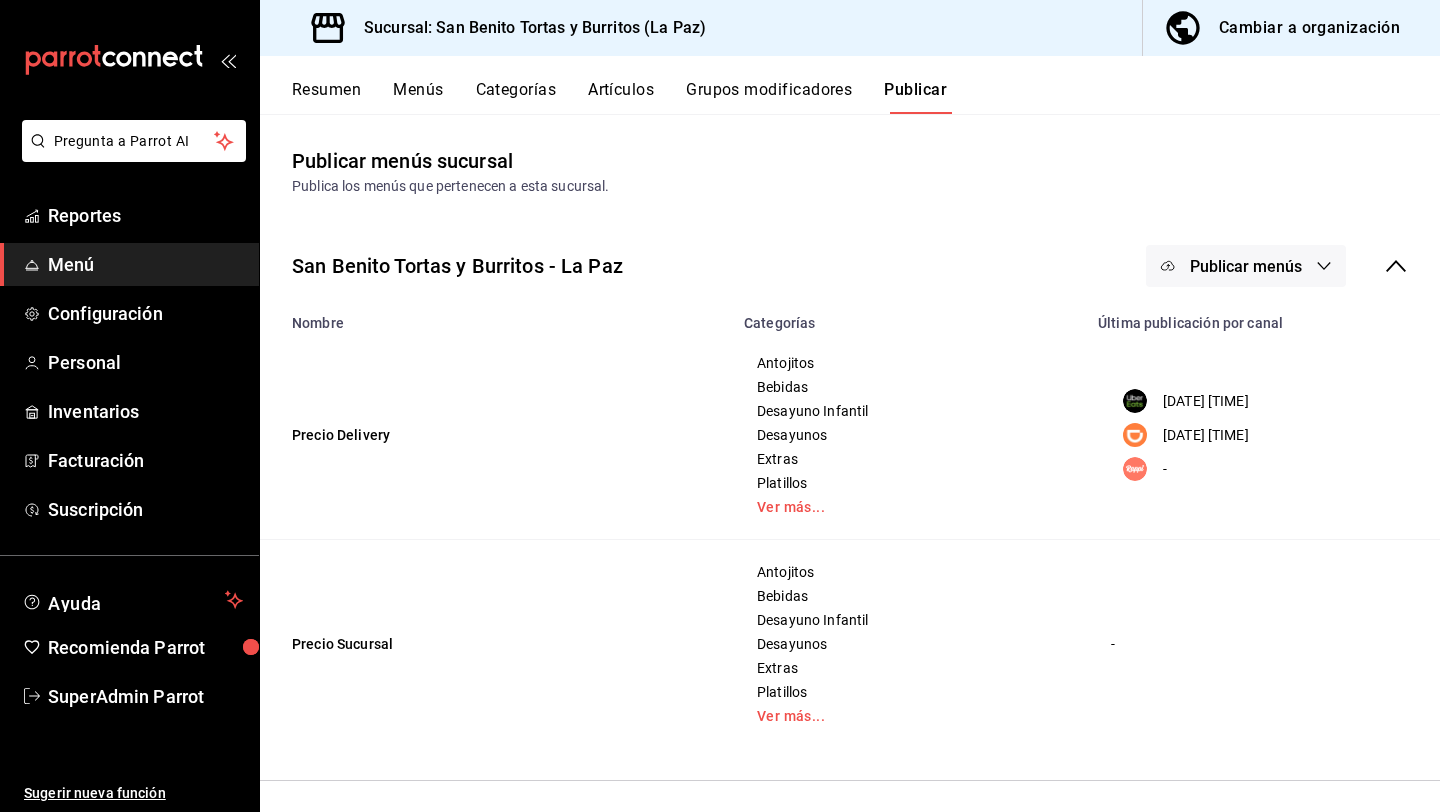 click on "Publicar menús" at bounding box center [1246, 266] 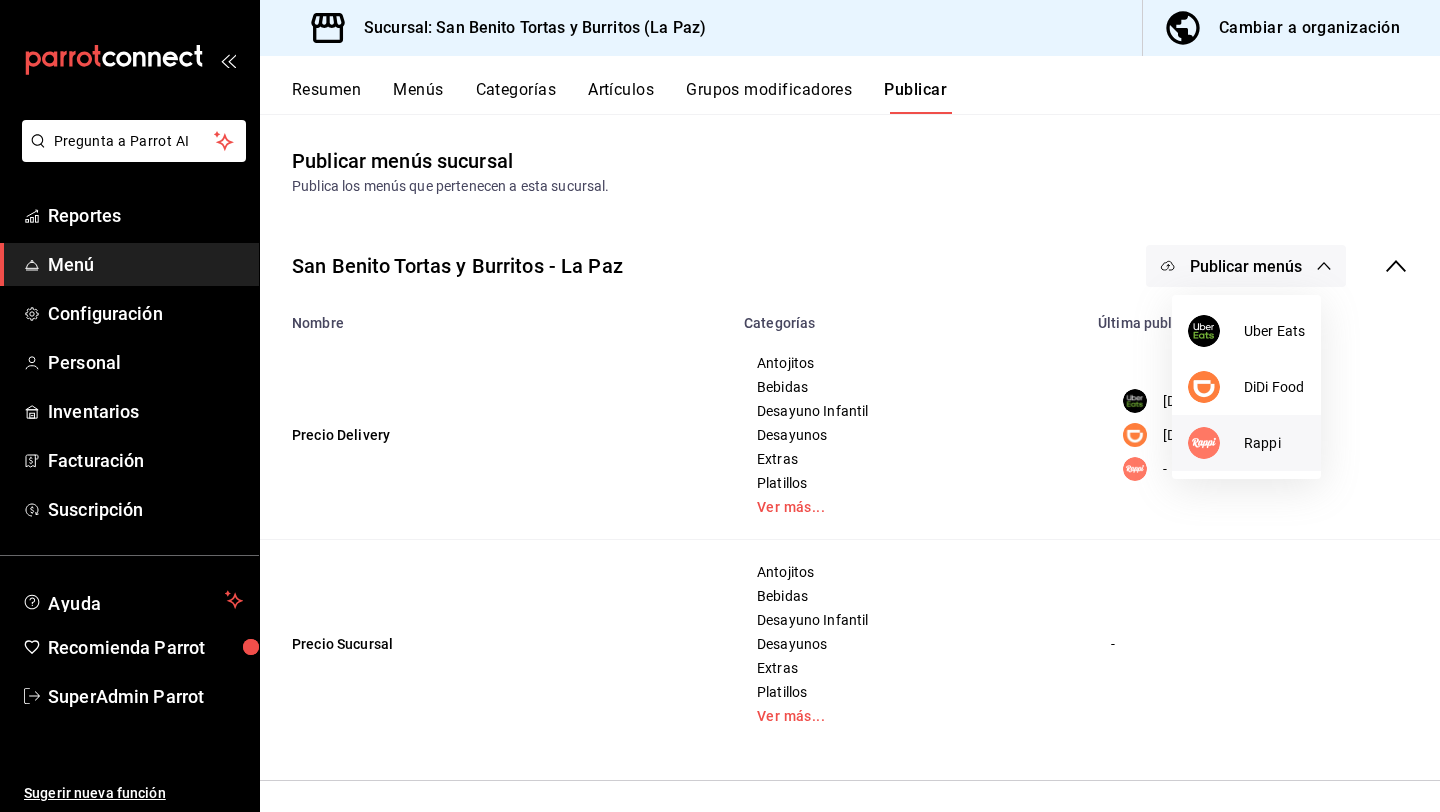 click on "Rappi" at bounding box center [1246, 443] 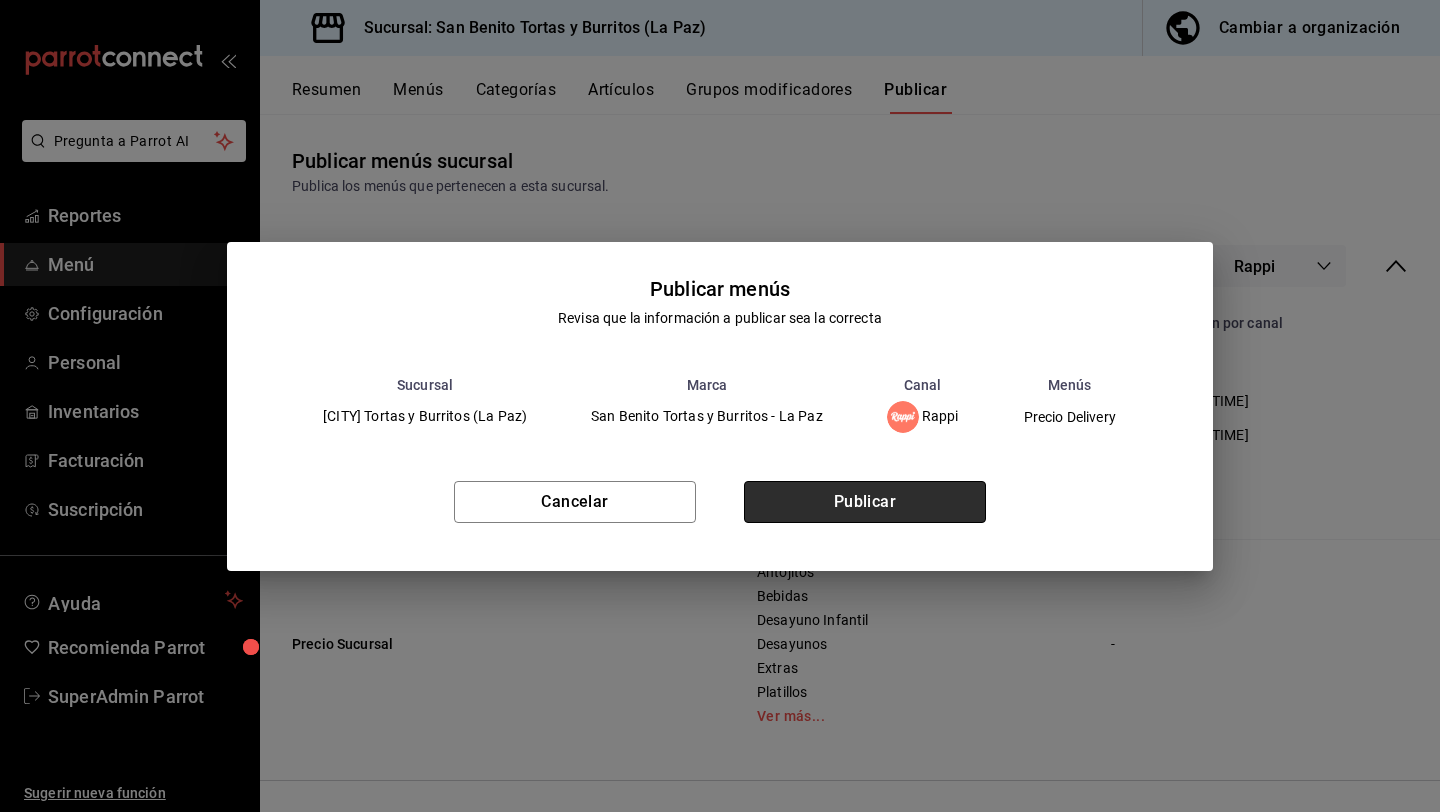 click on "Publicar" at bounding box center [865, 502] 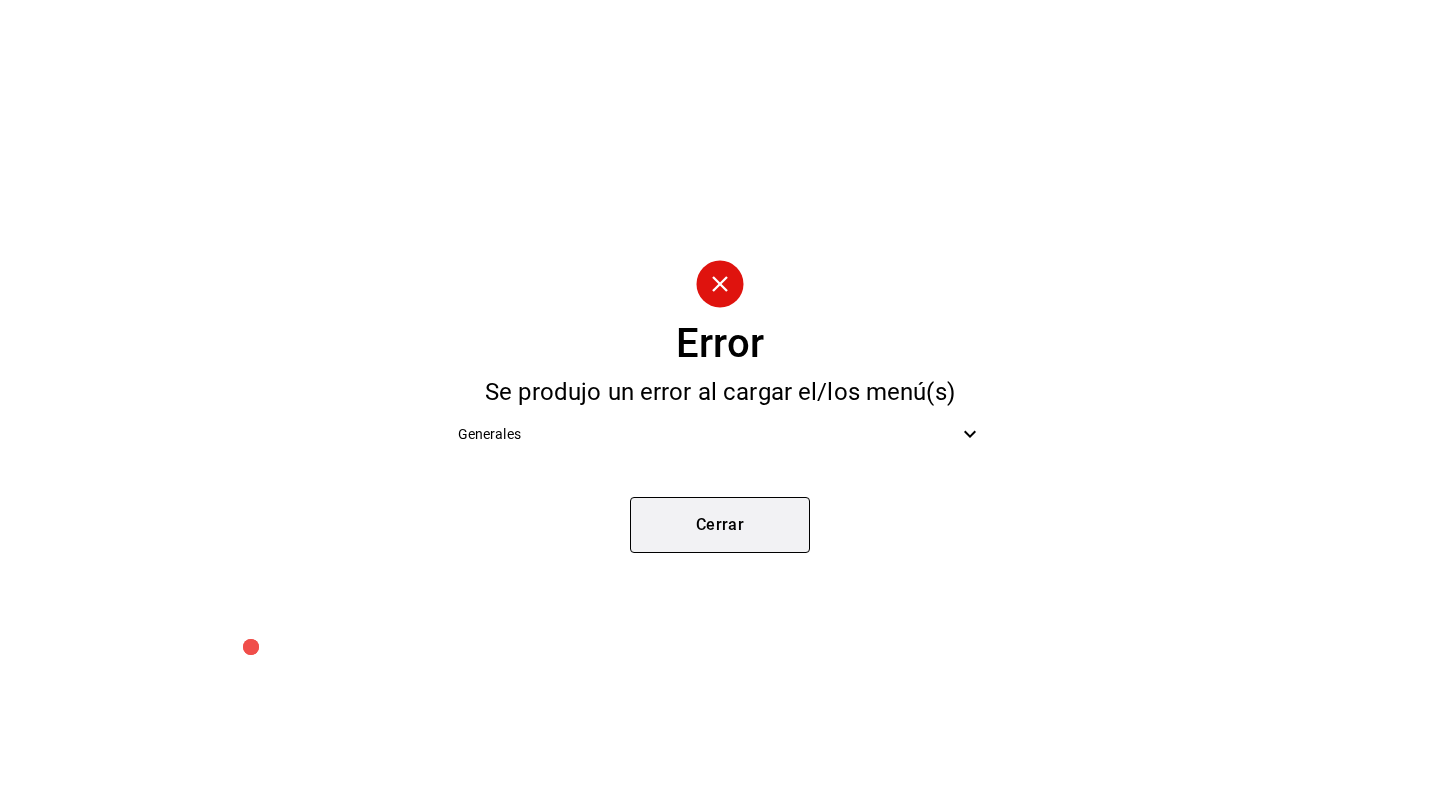 click on "Cerrar" at bounding box center (720, 525) 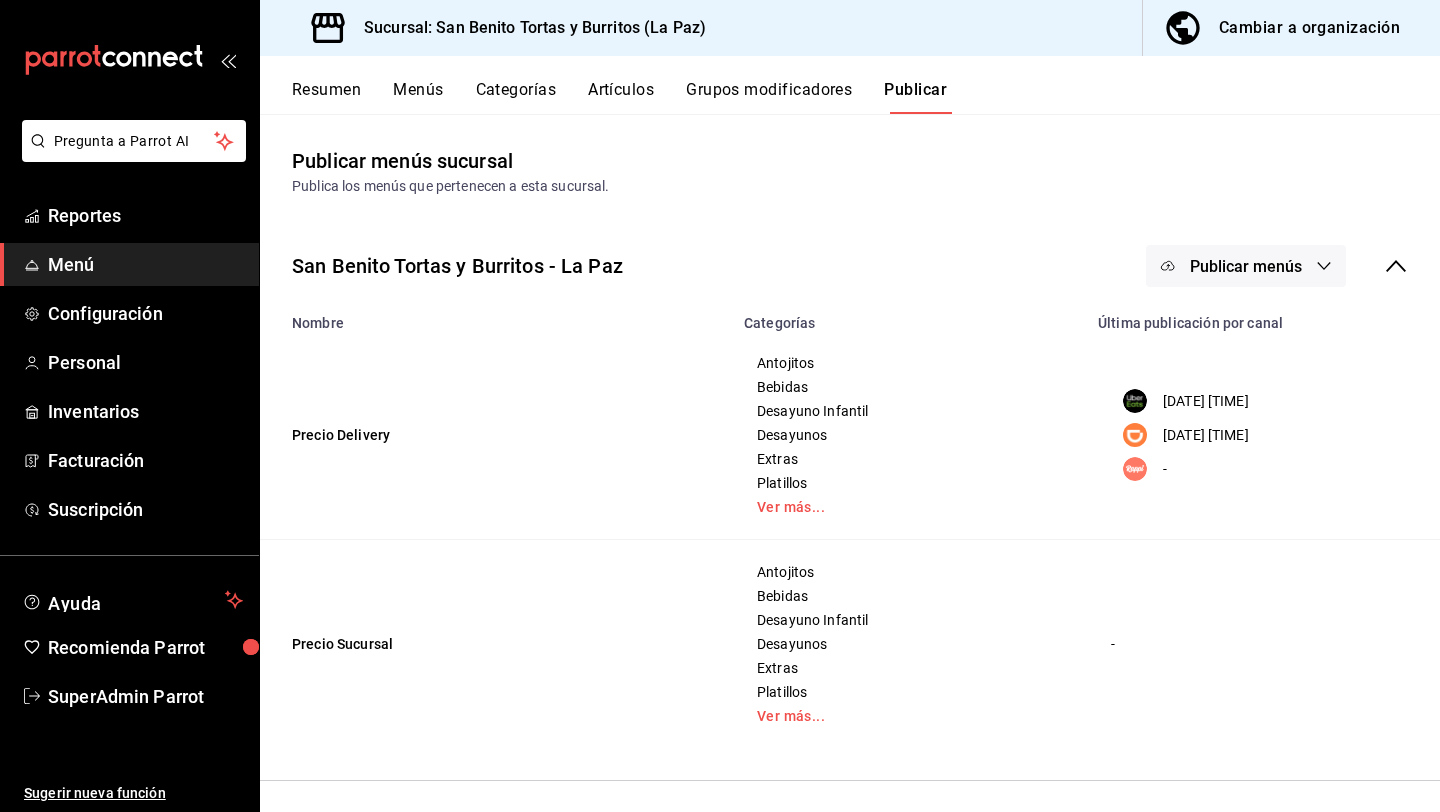 click on "Publicar menús" at bounding box center (1246, 266) 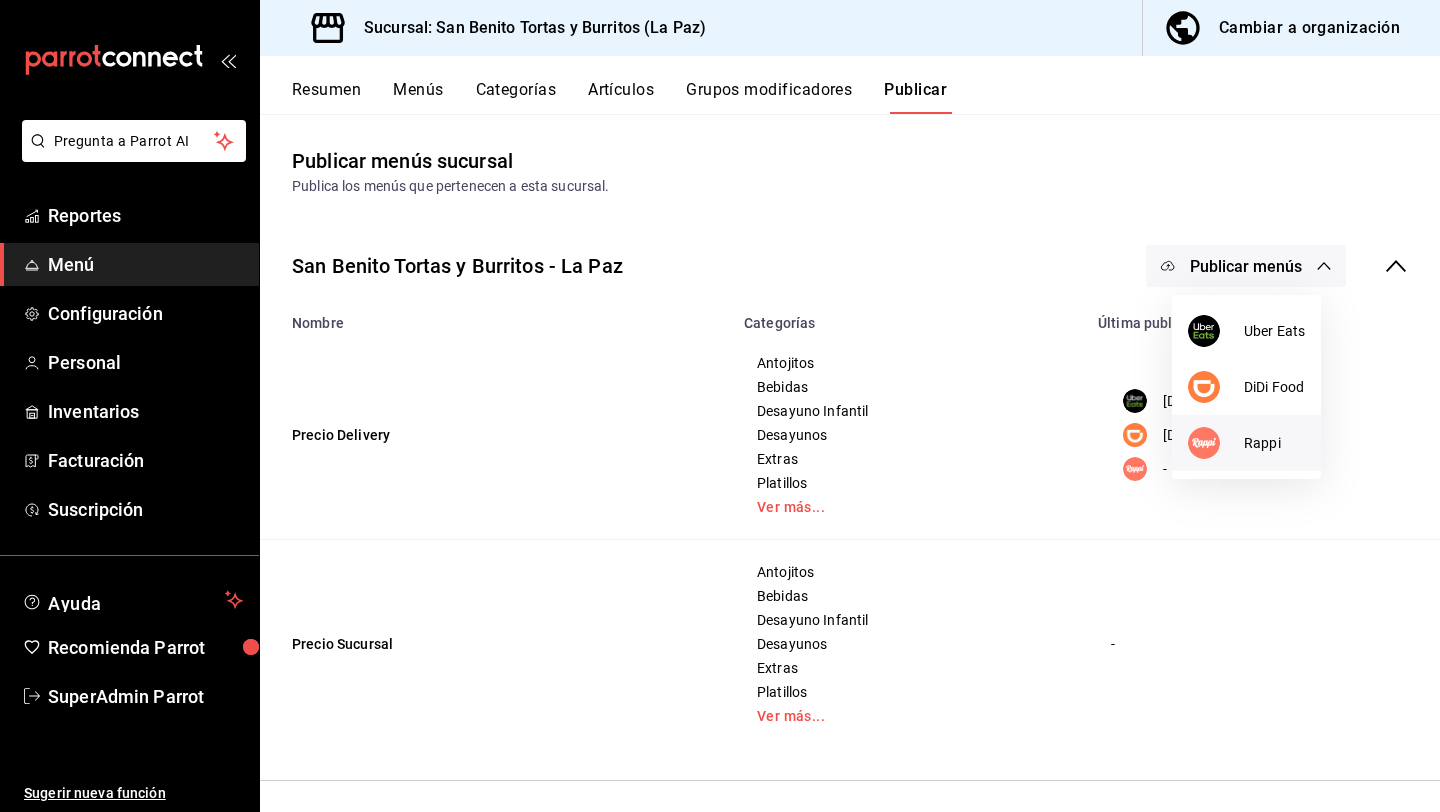 click at bounding box center (1216, 443) 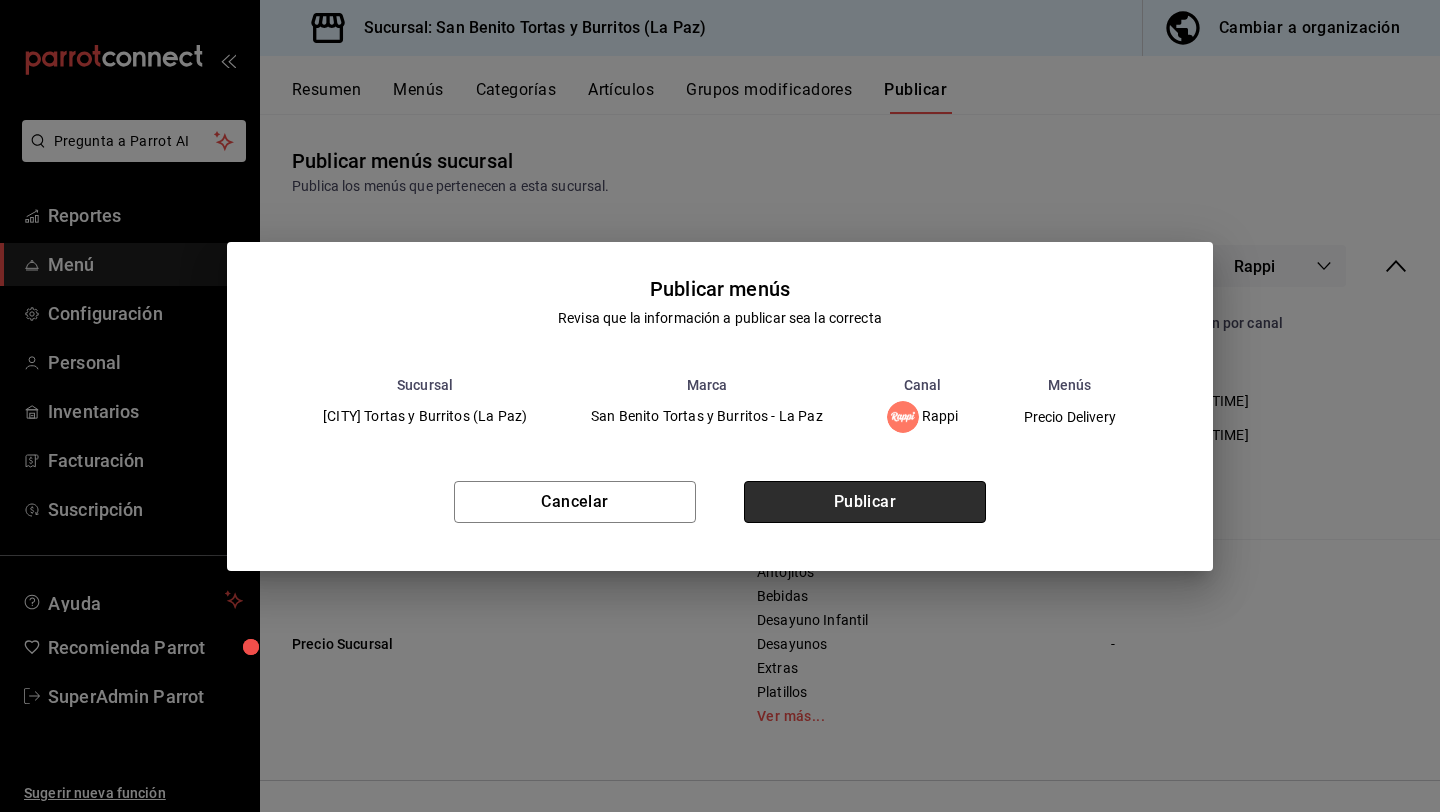 click on "Publicar" at bounding box center [865, 502] 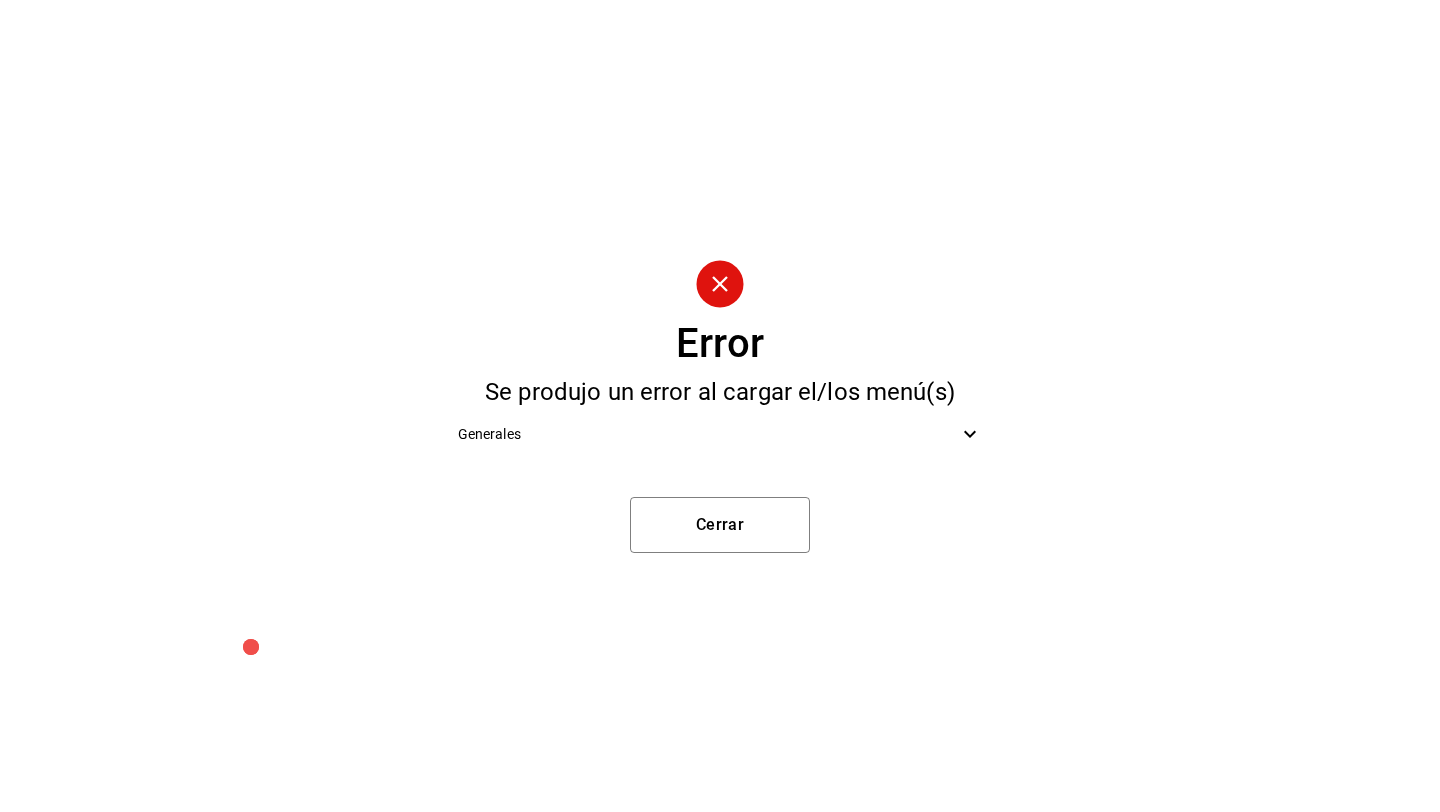 click on "Generales" at bounding box center (708, 434) 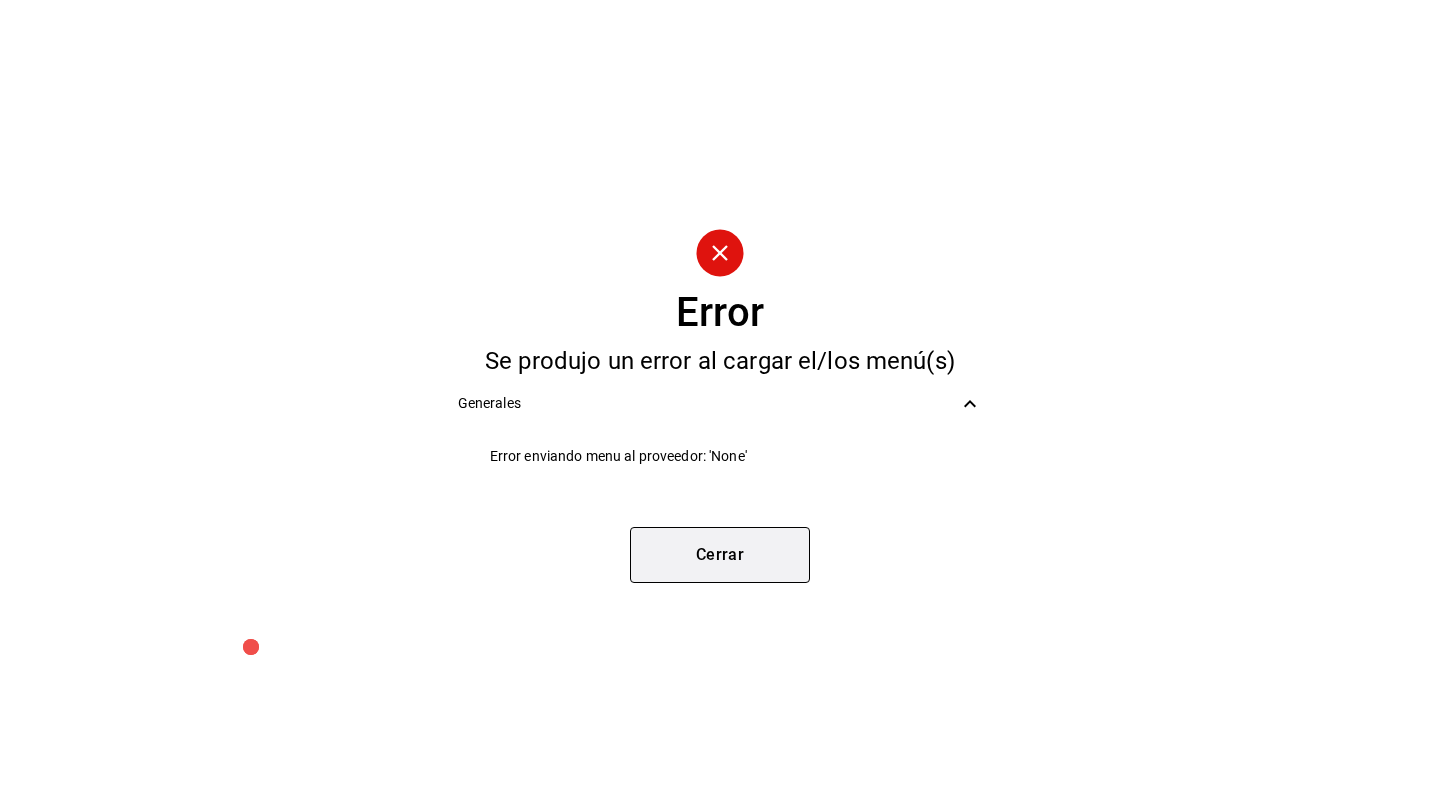 click on "Cerrar" at bounding box center (720, 555) 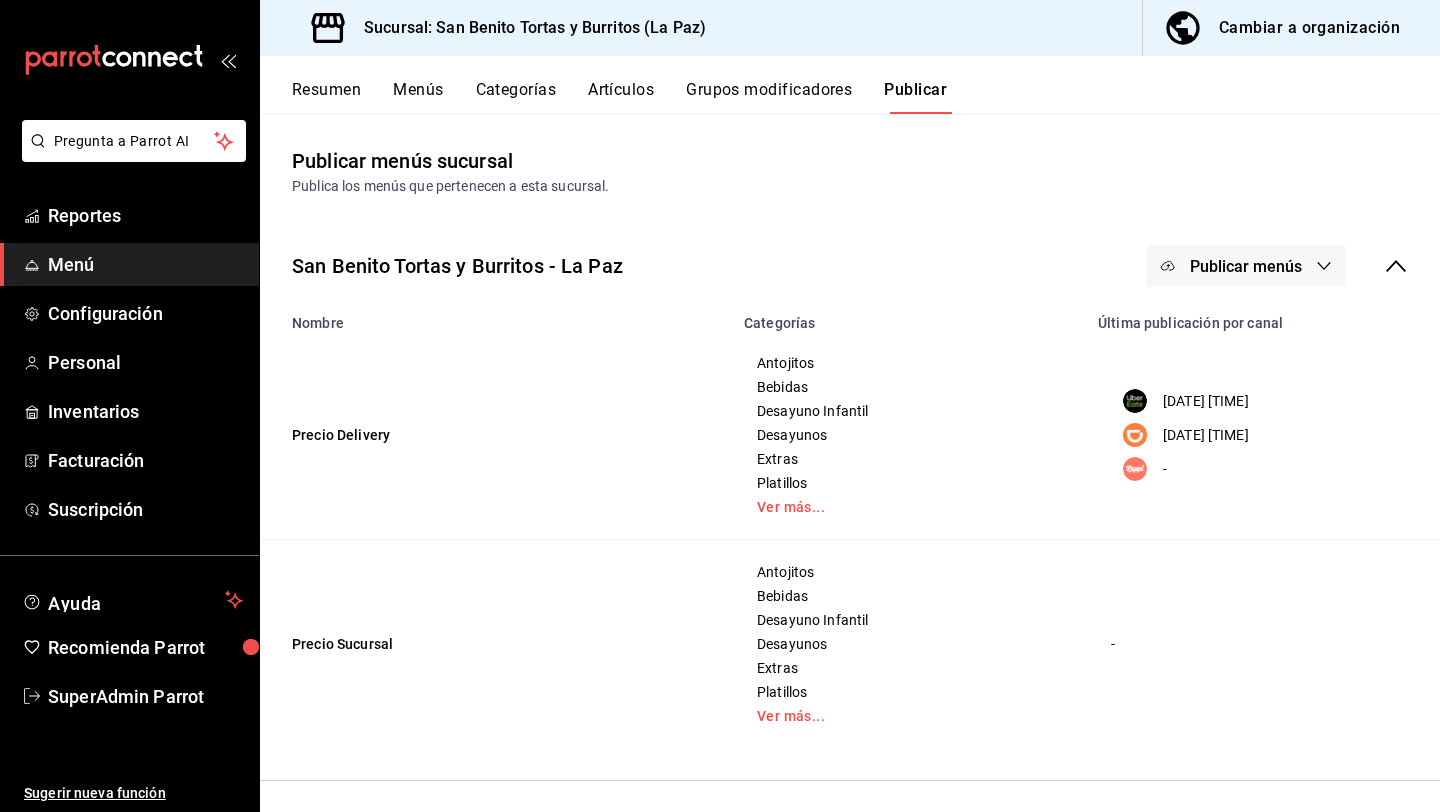 click 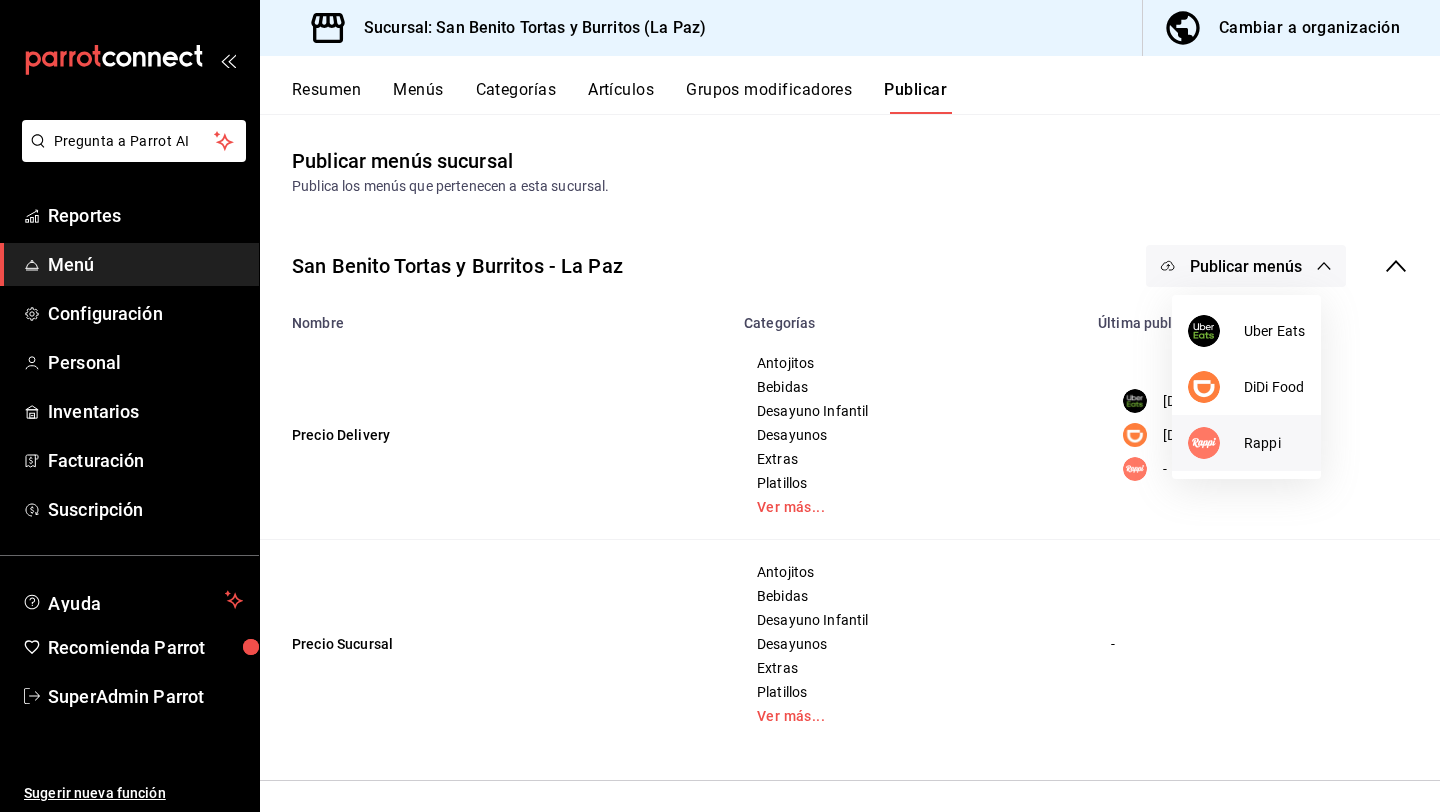 click on "Rappi" at bounding box center [1274, 443] 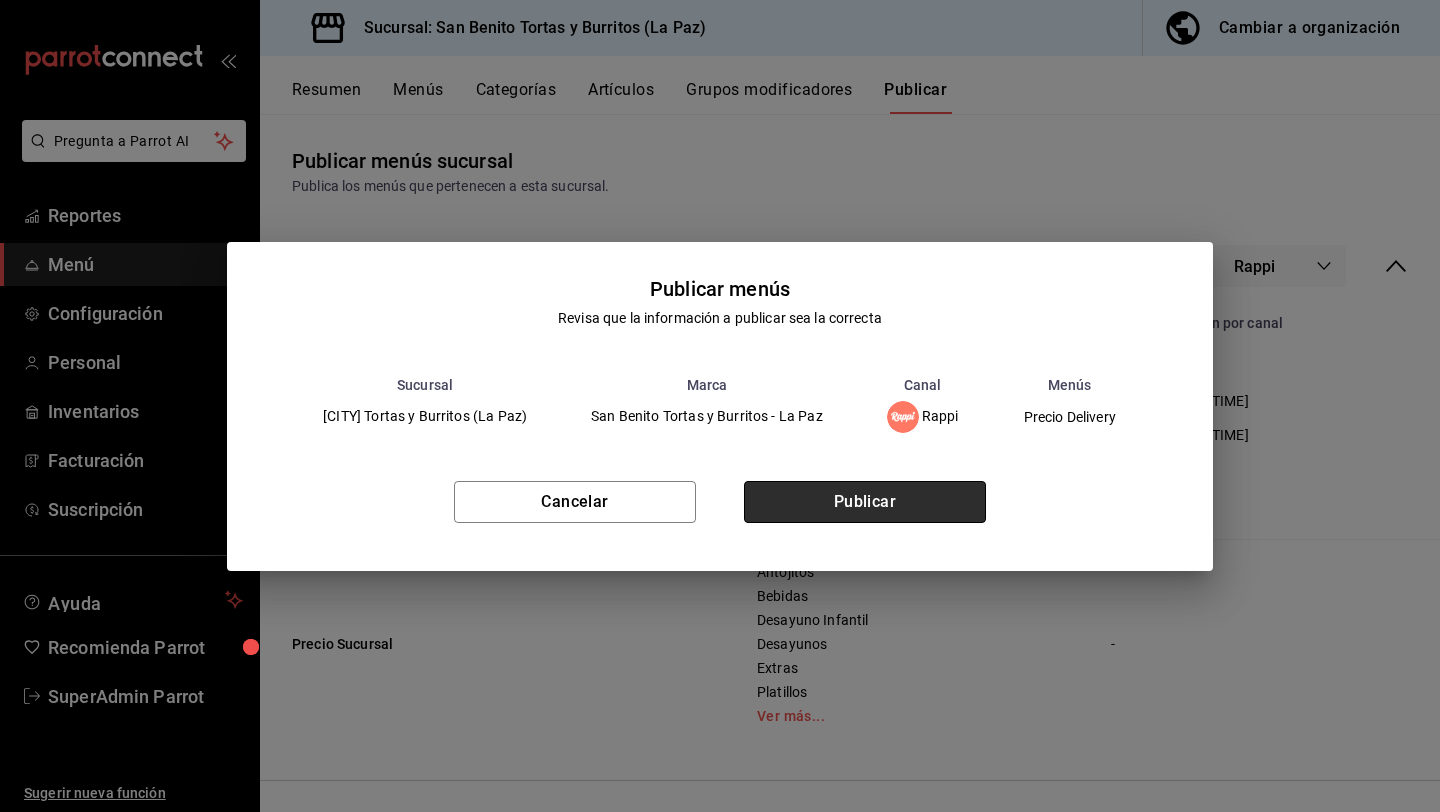 click on "Publicar" at bounding box center [865, 502] 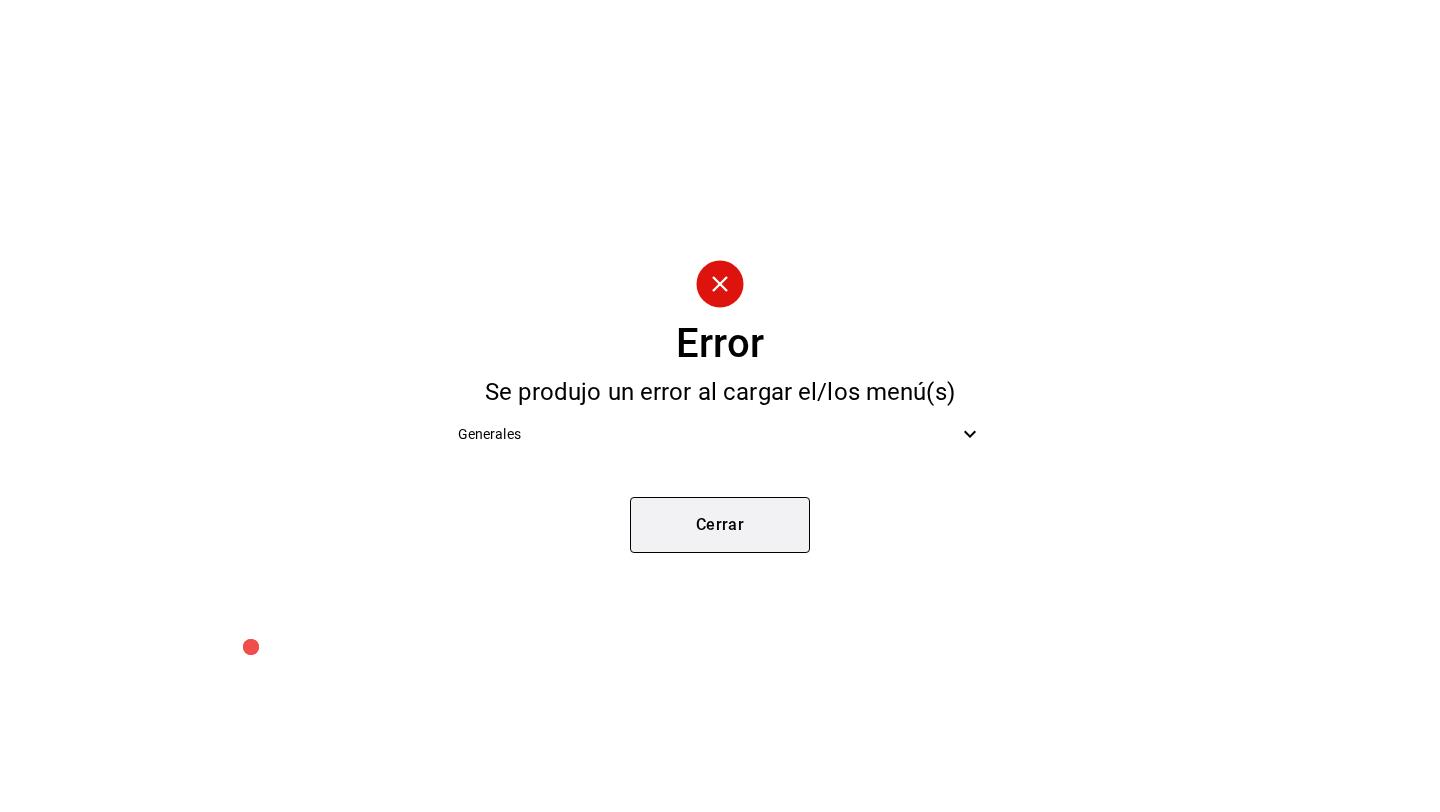 click on "Cerrar" at bounding box center (720, 525) 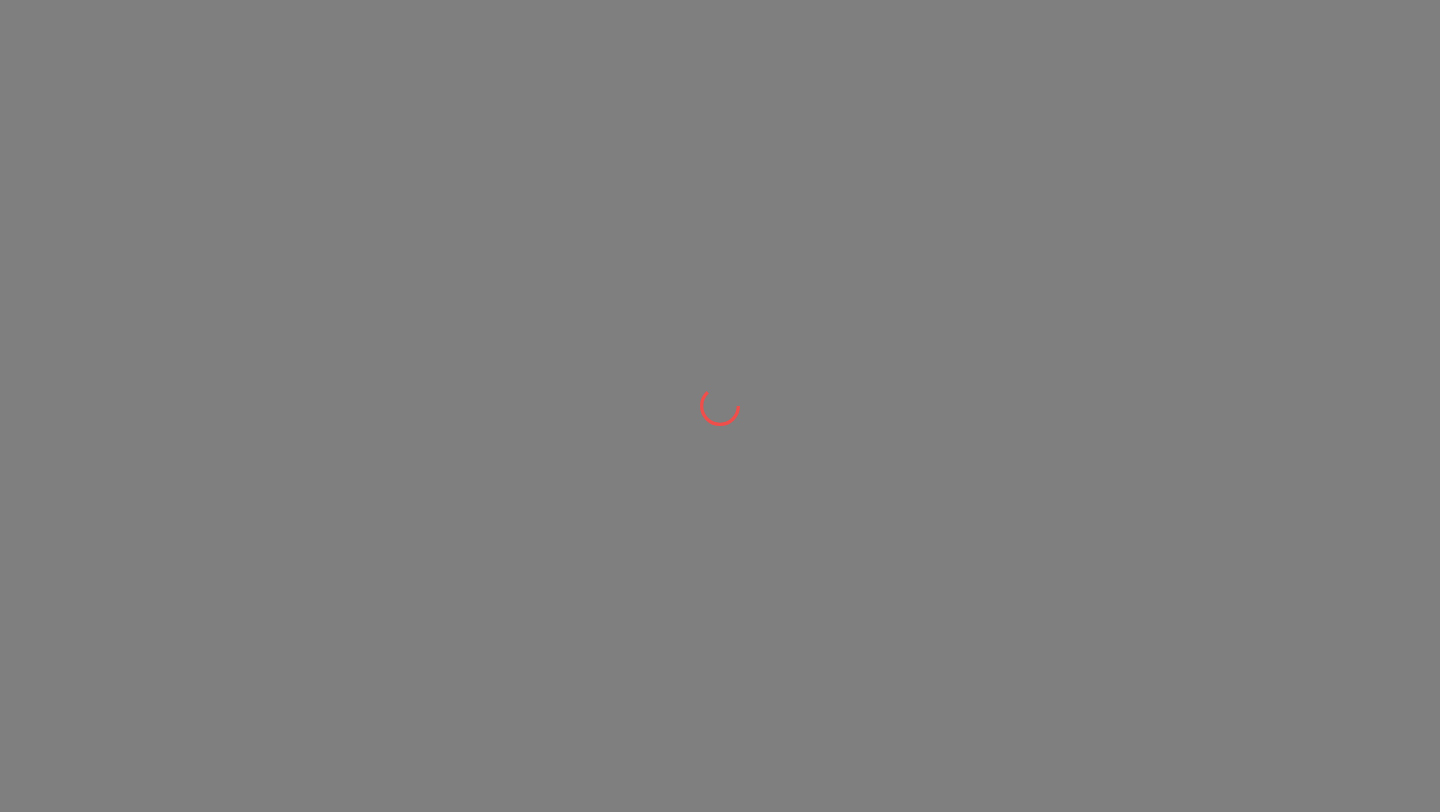 scroll, scrollTop: 0, scrollLeft: 0, axis: both 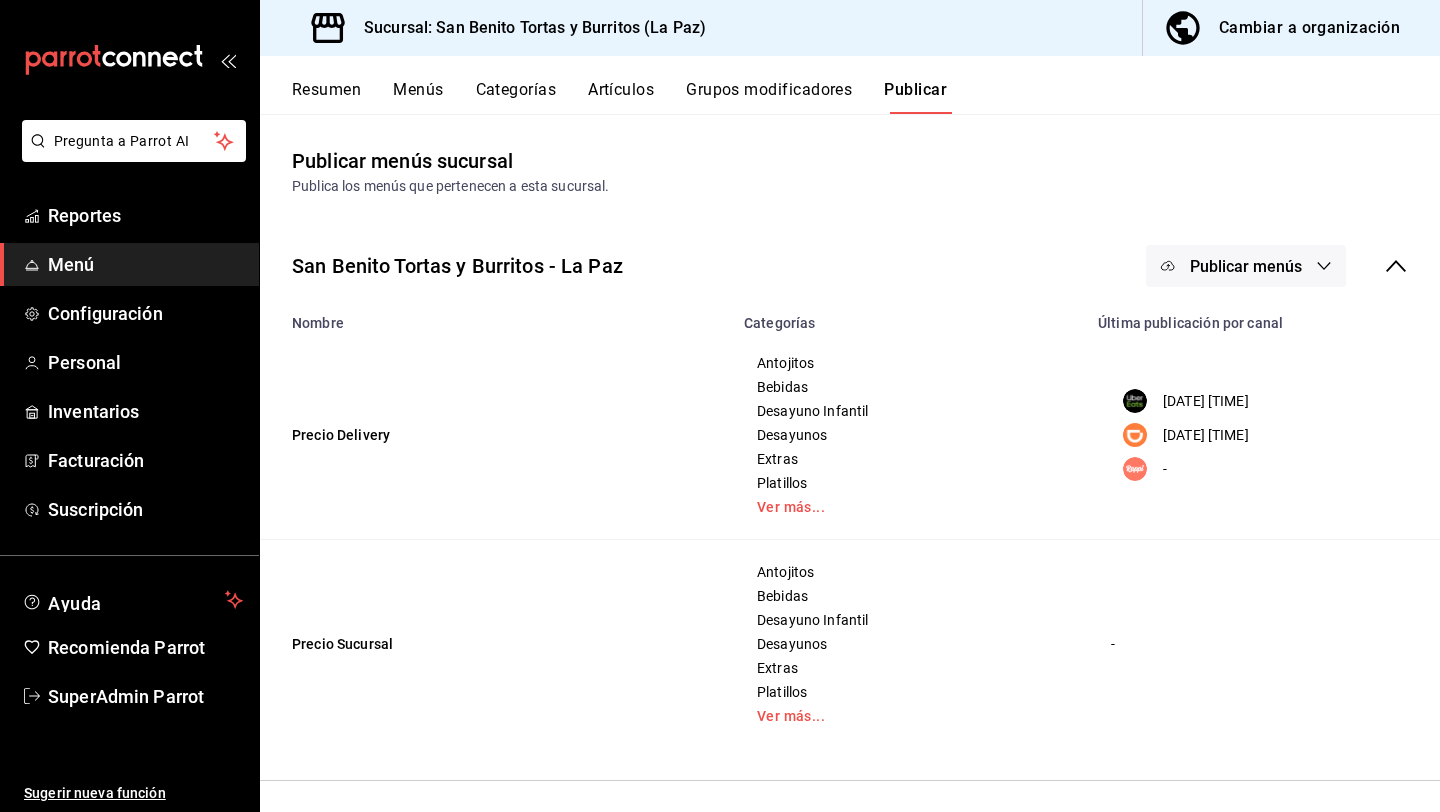 click on "Publicar menús" at bounding box center (1246, 266) 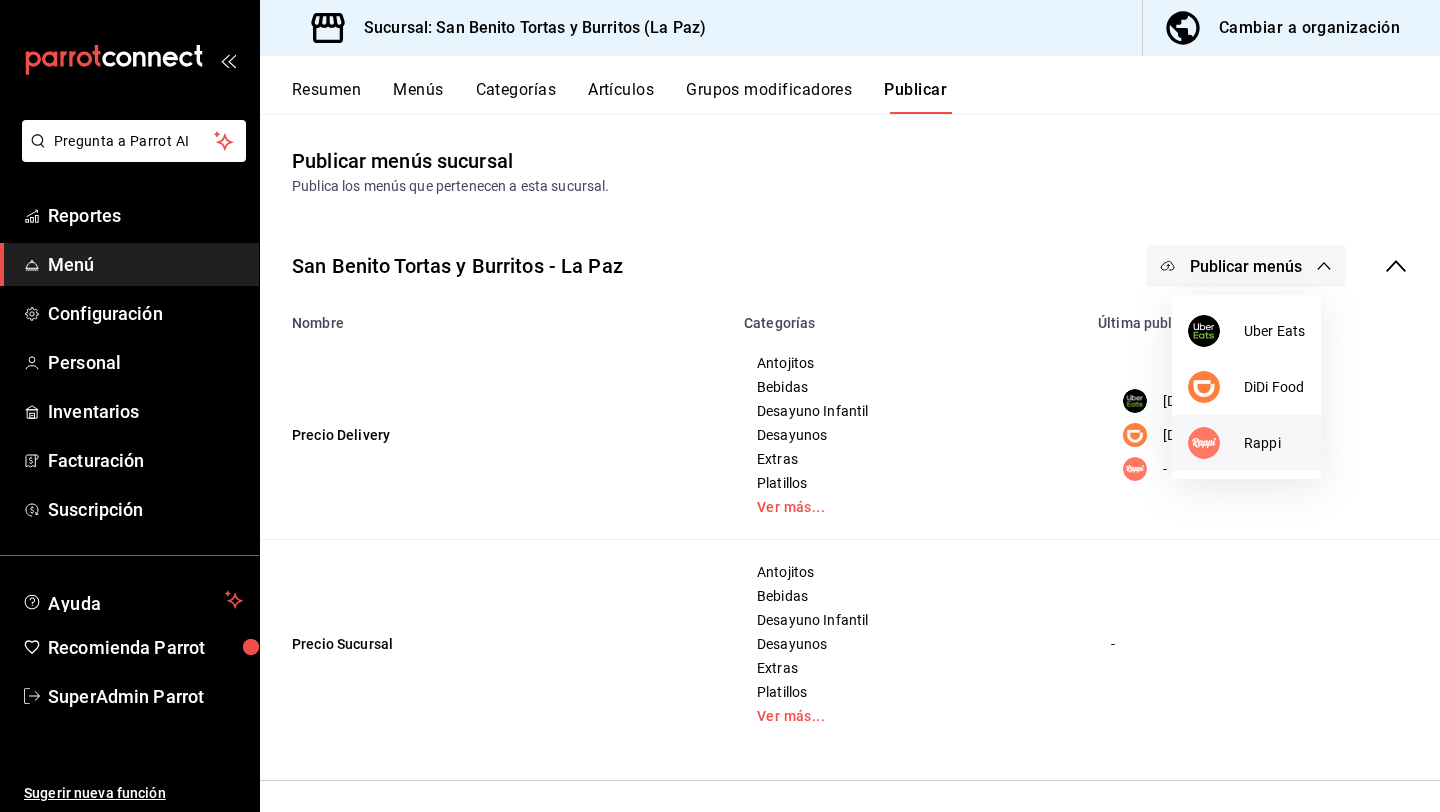 click at bounding box center (1216, 443) 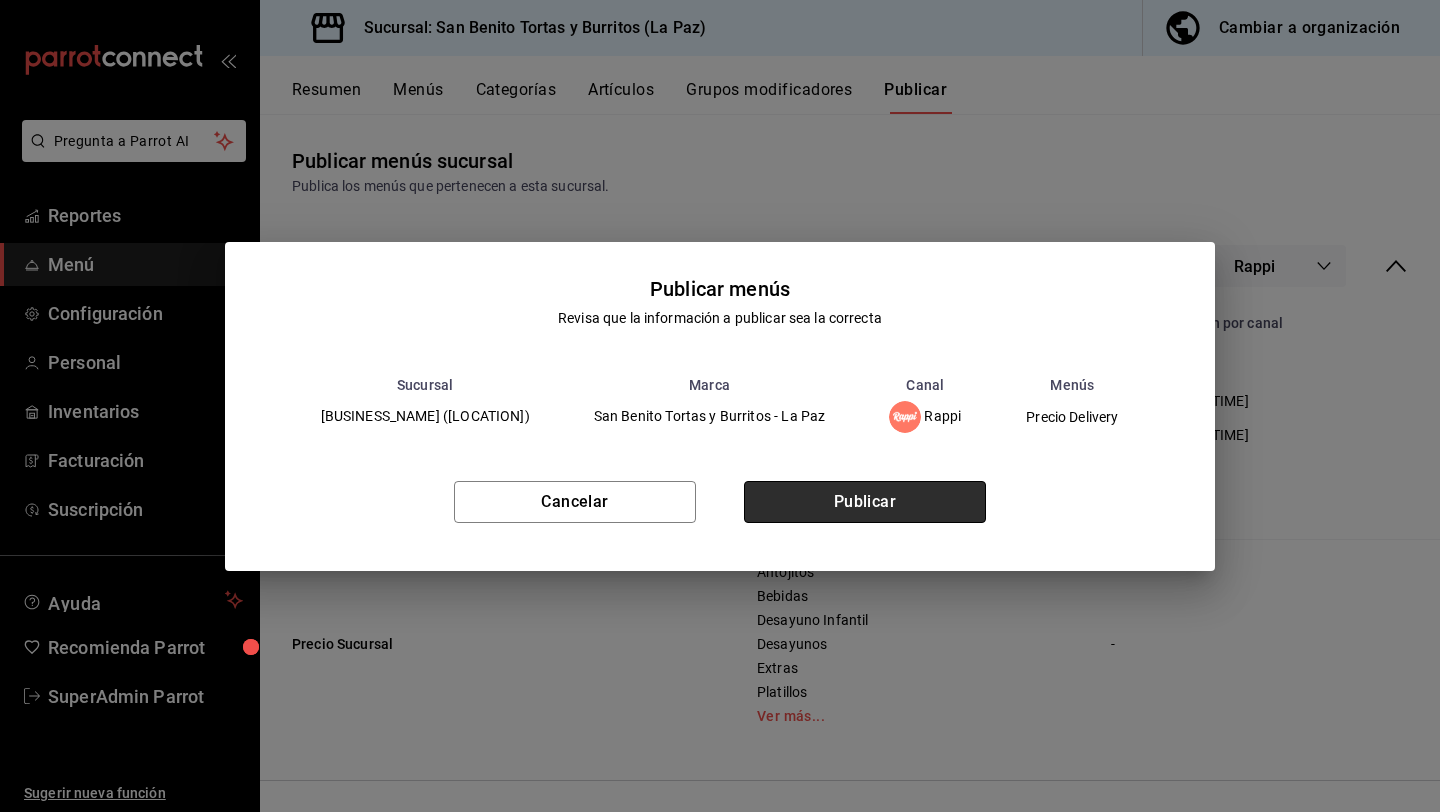 click on "Publicar" at bounding box center [865, 502] 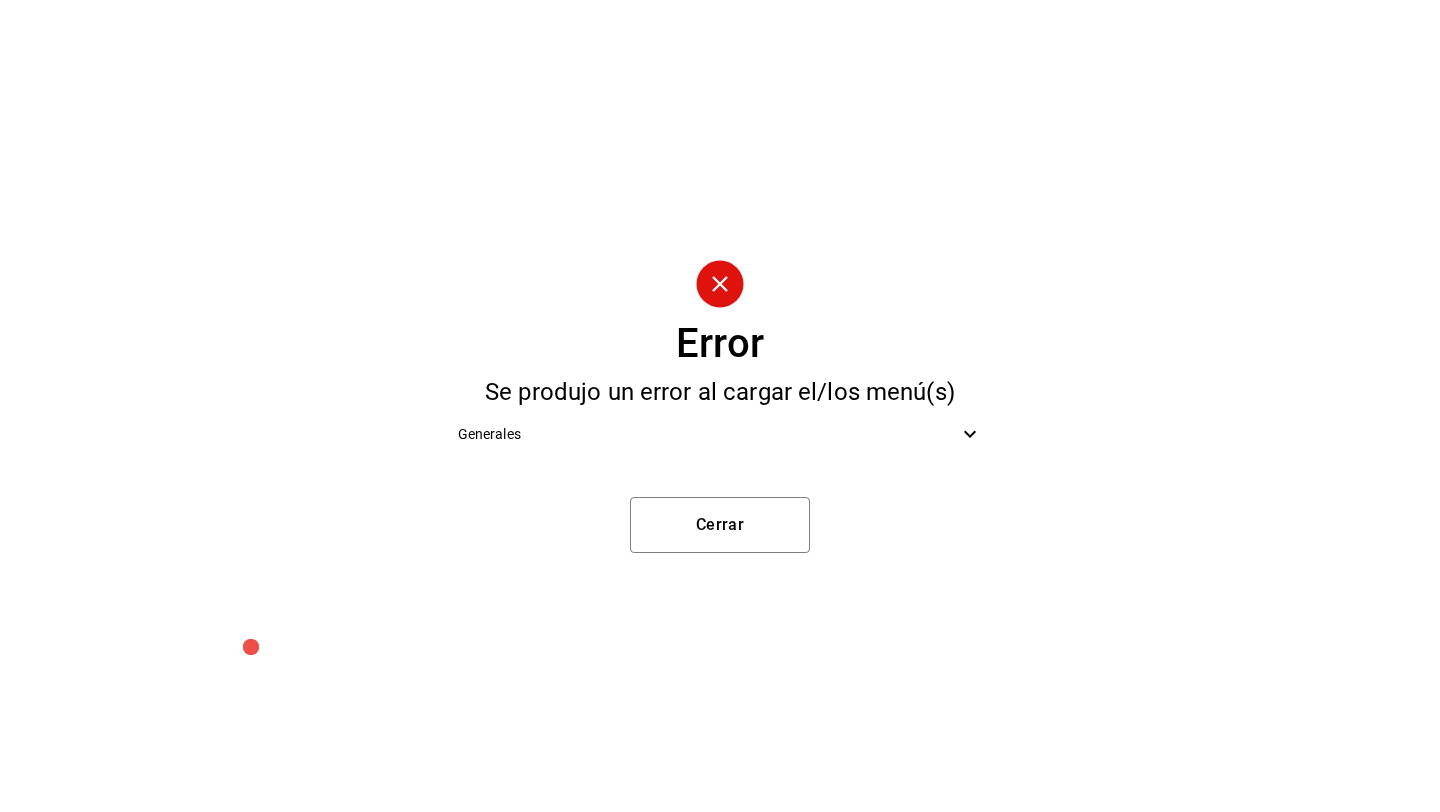 click on "Generales" at bounding box center (720, 434) 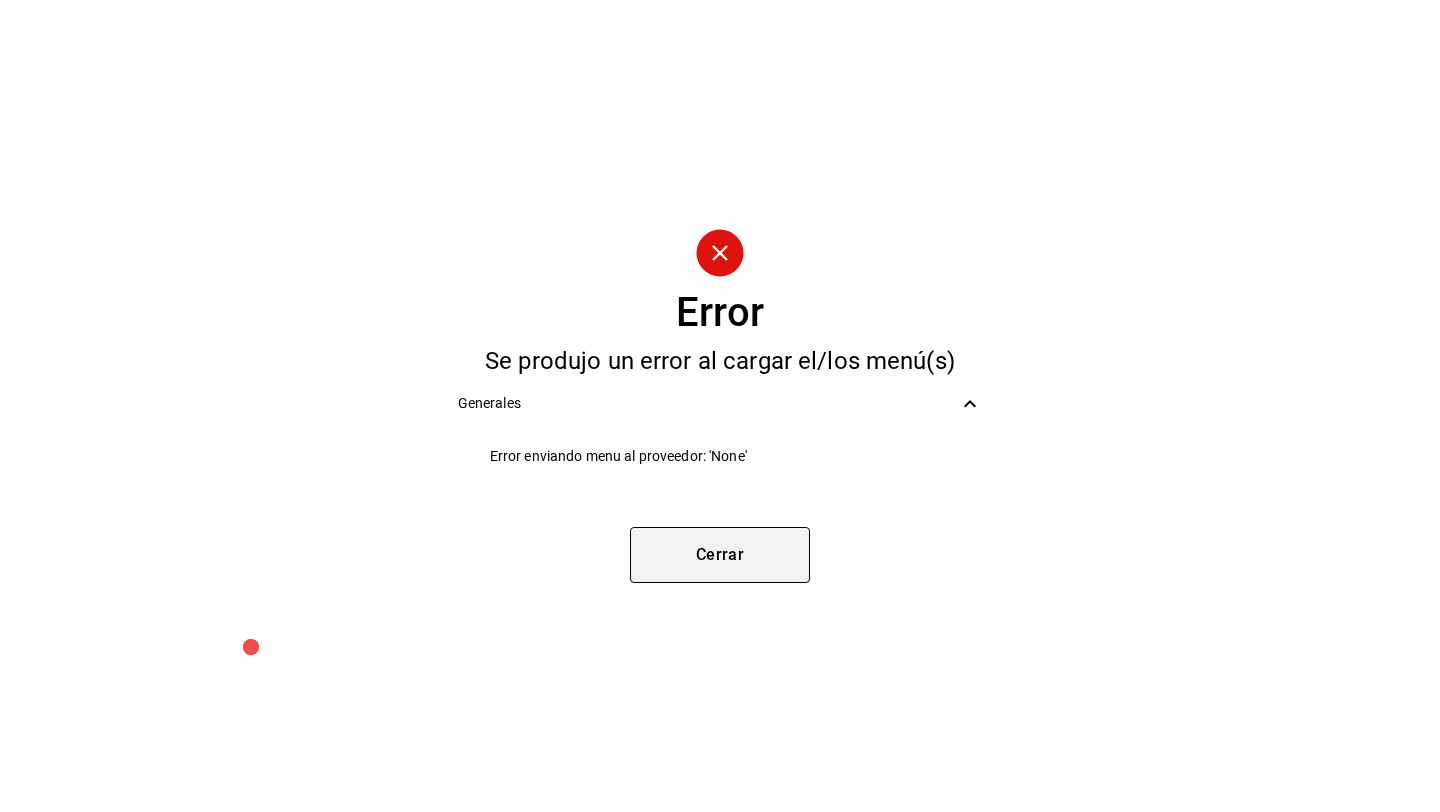 click on "Cerrar" at bounding box center (720, 555) 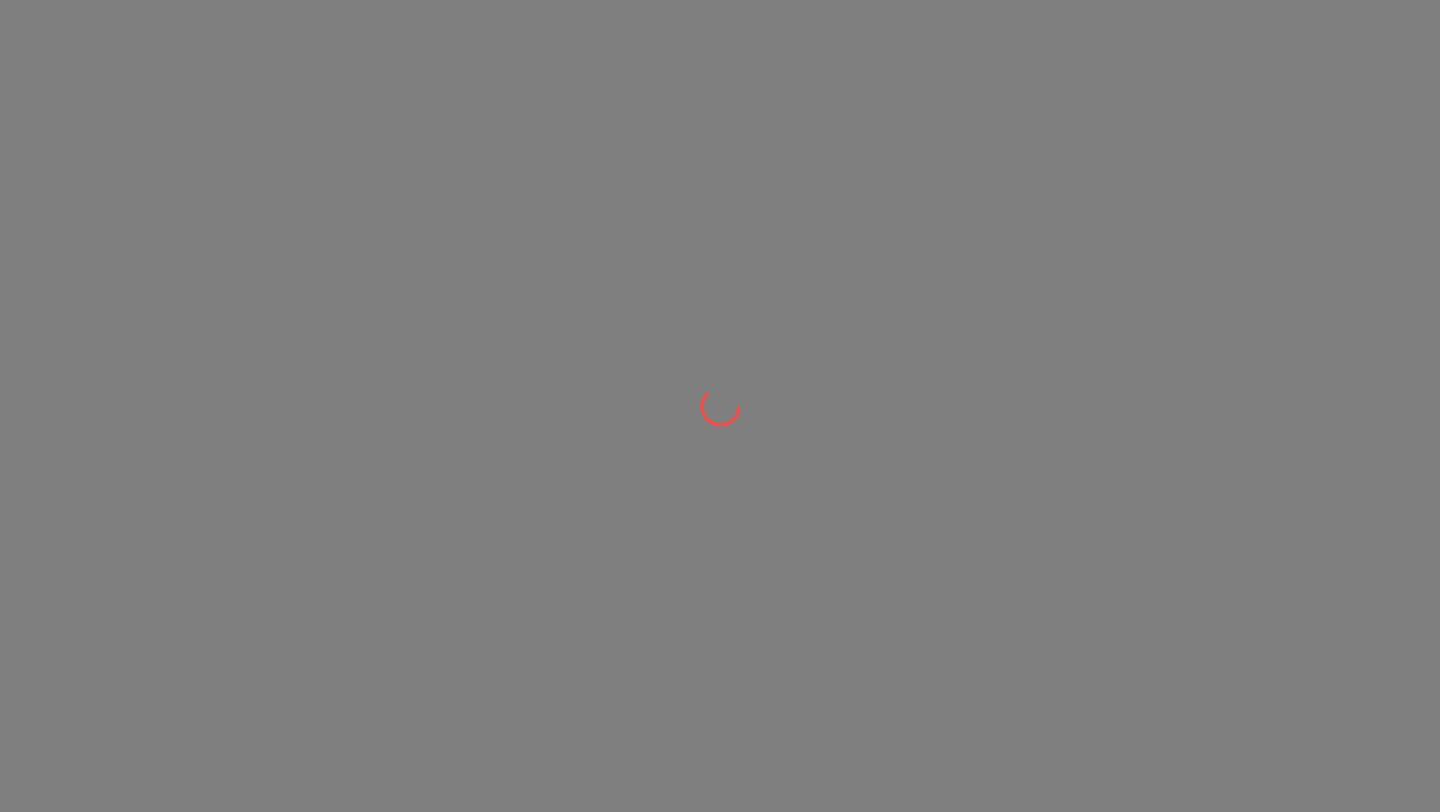 scroll, scrollTop: 0, scrollLeft: 0, axis: both 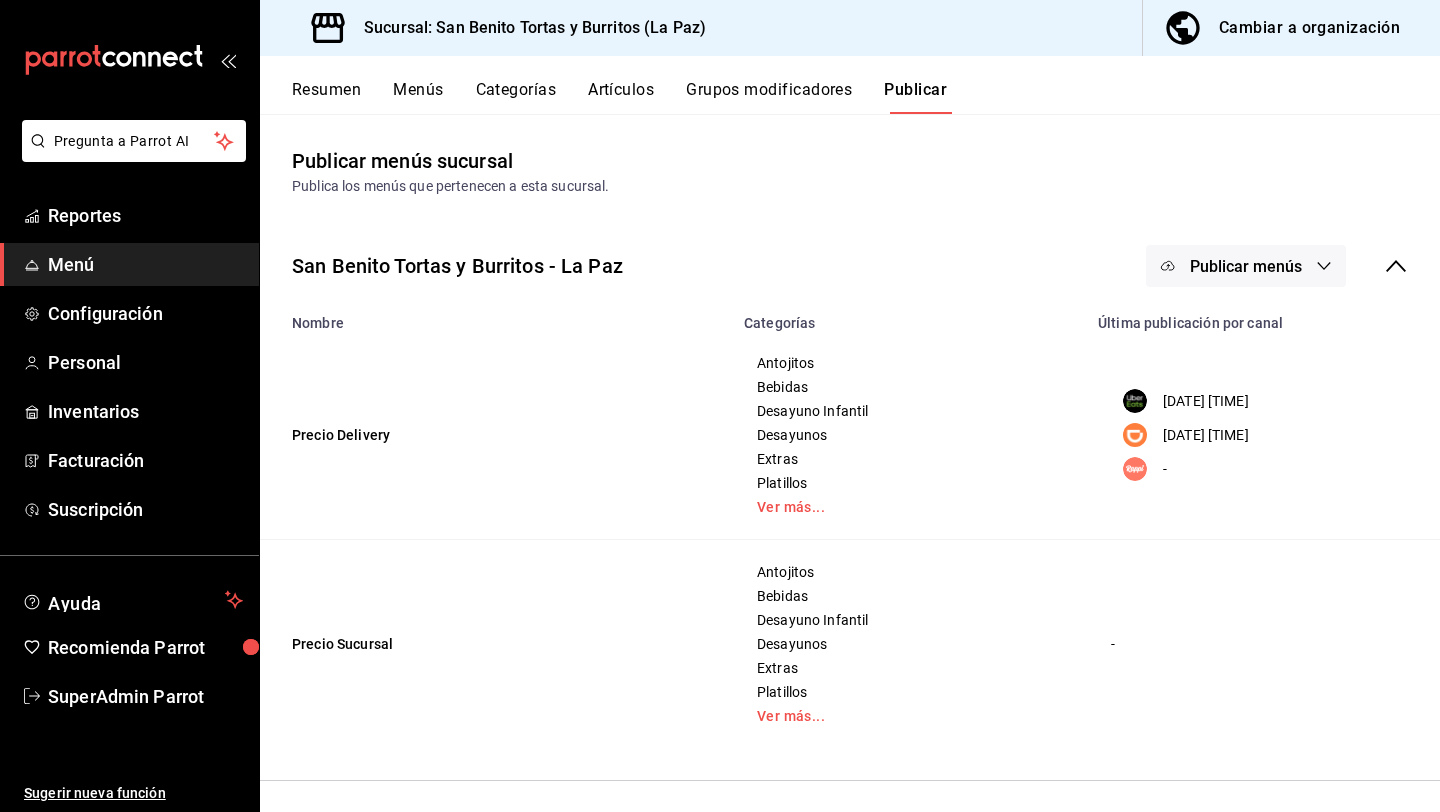 click 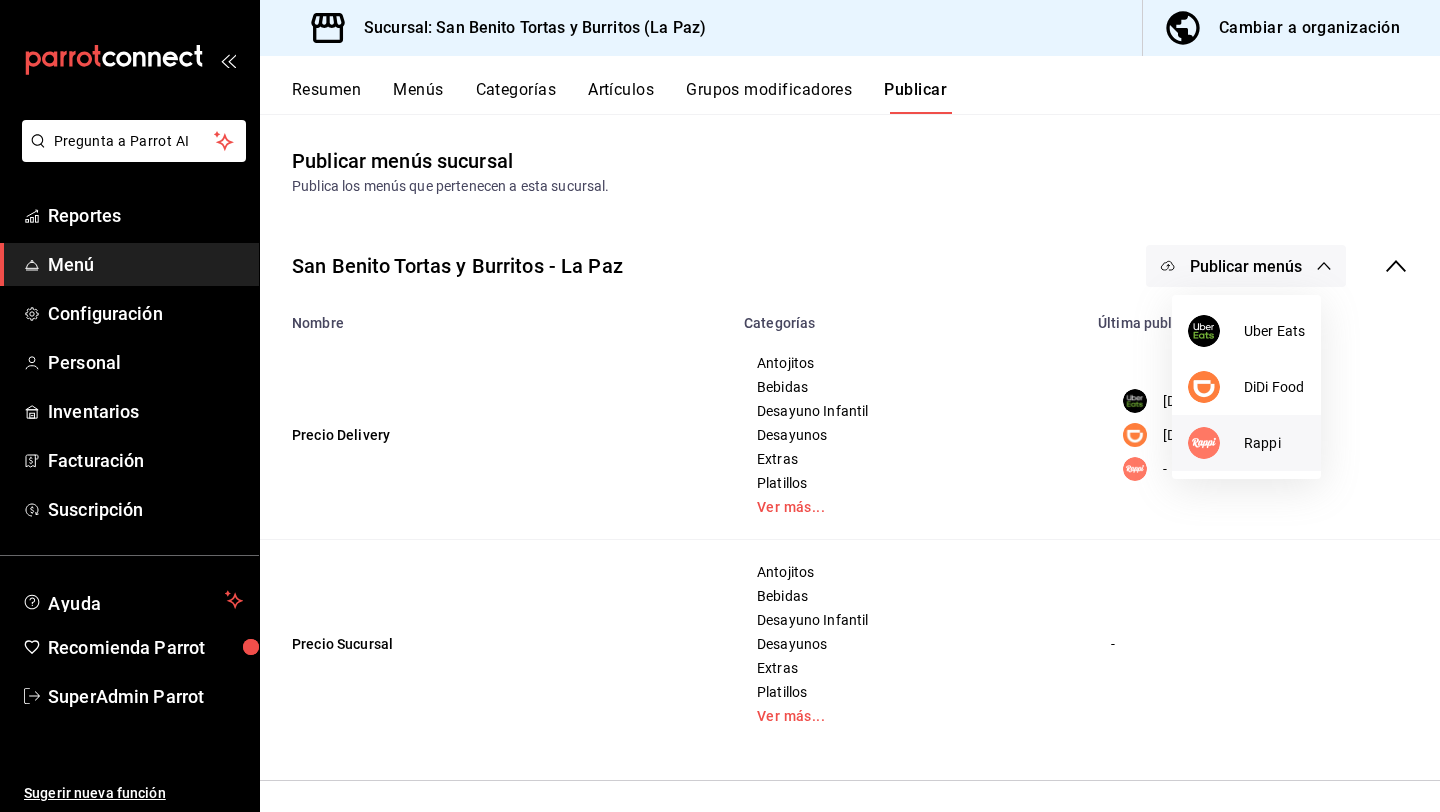 click on "Rappi" at bounding box center (1246, 443) 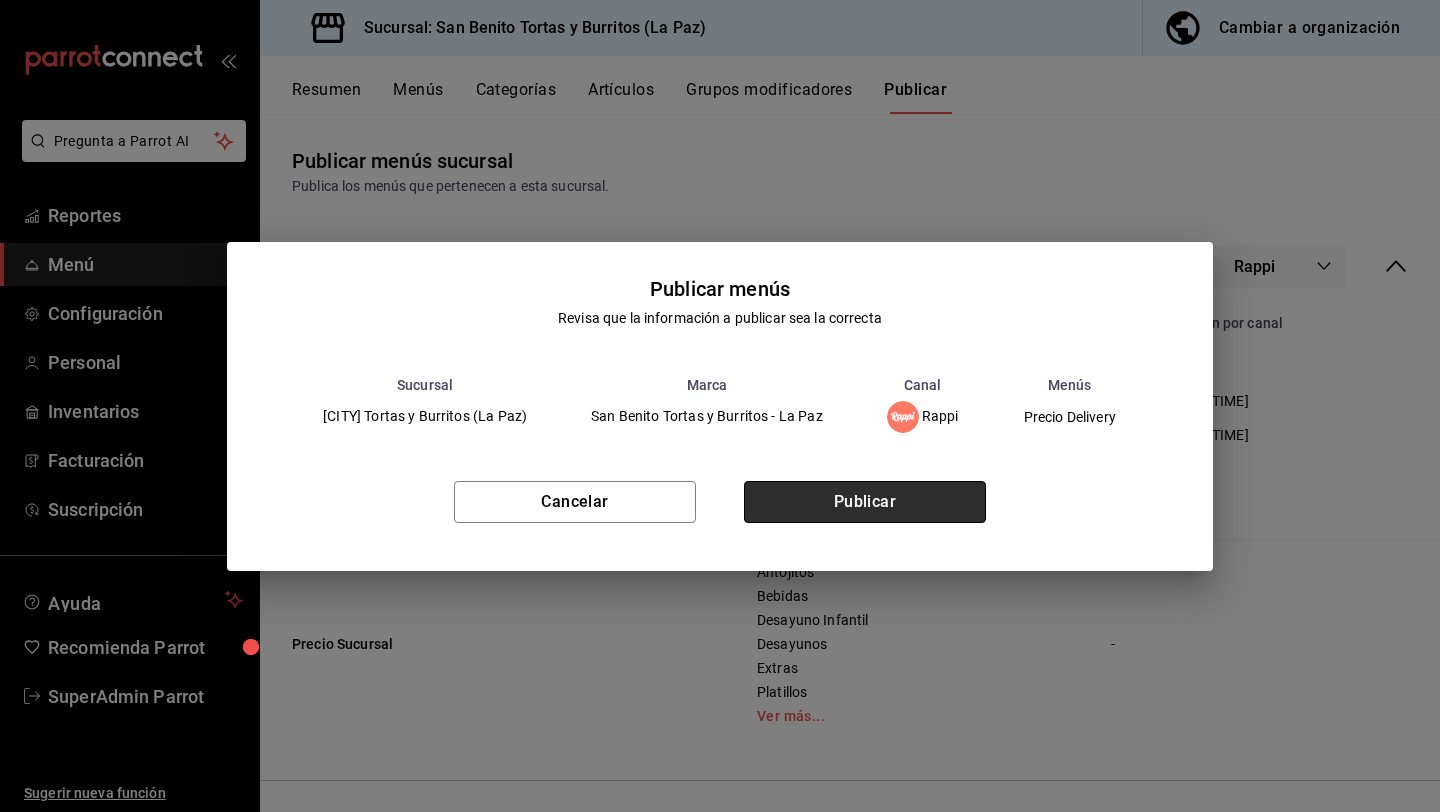 click on "Publicar" at bounding box center [865, 502] 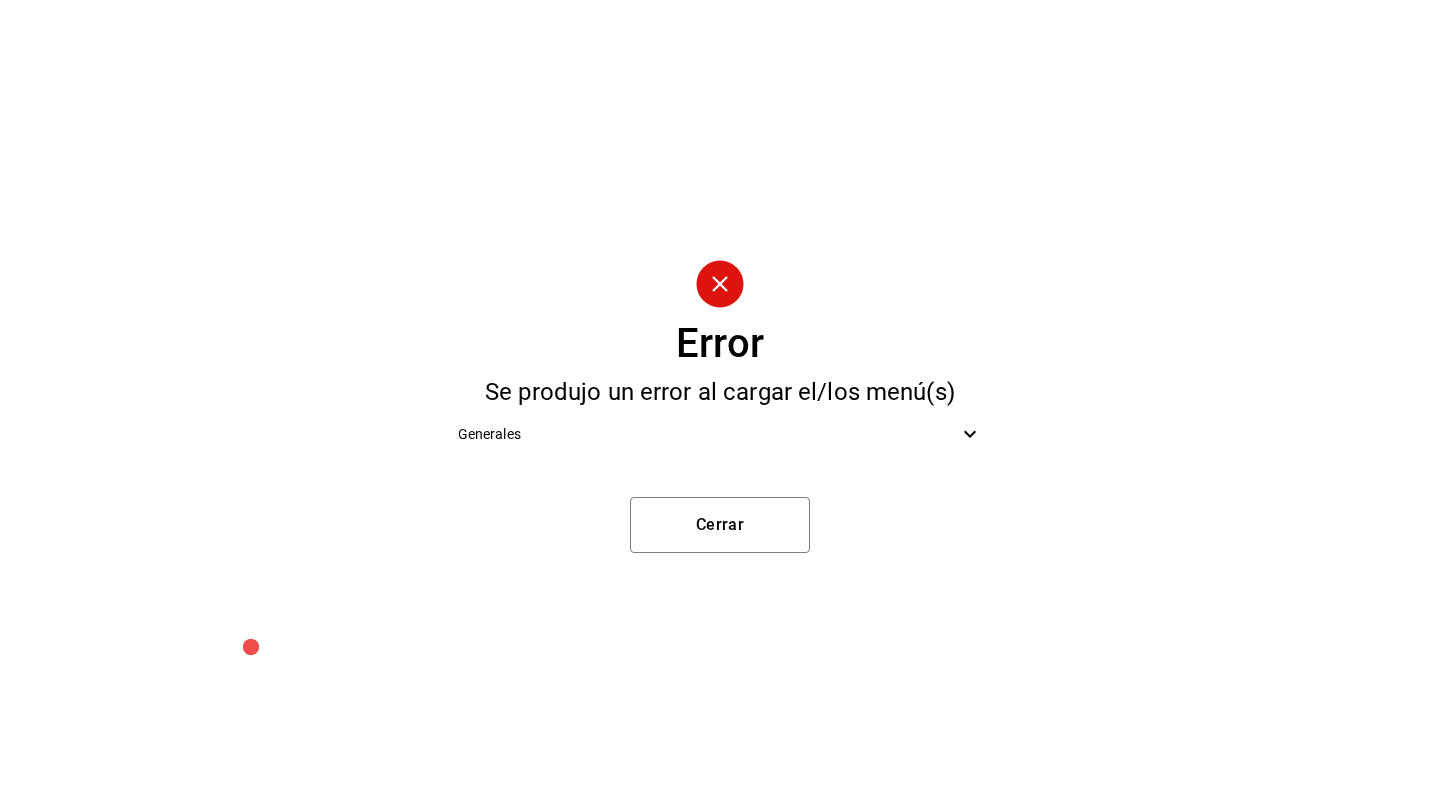 click on "Error Se produjo un error al cargar el/los menú(s) Generales Cerrar" at bounding box center (720, 406) 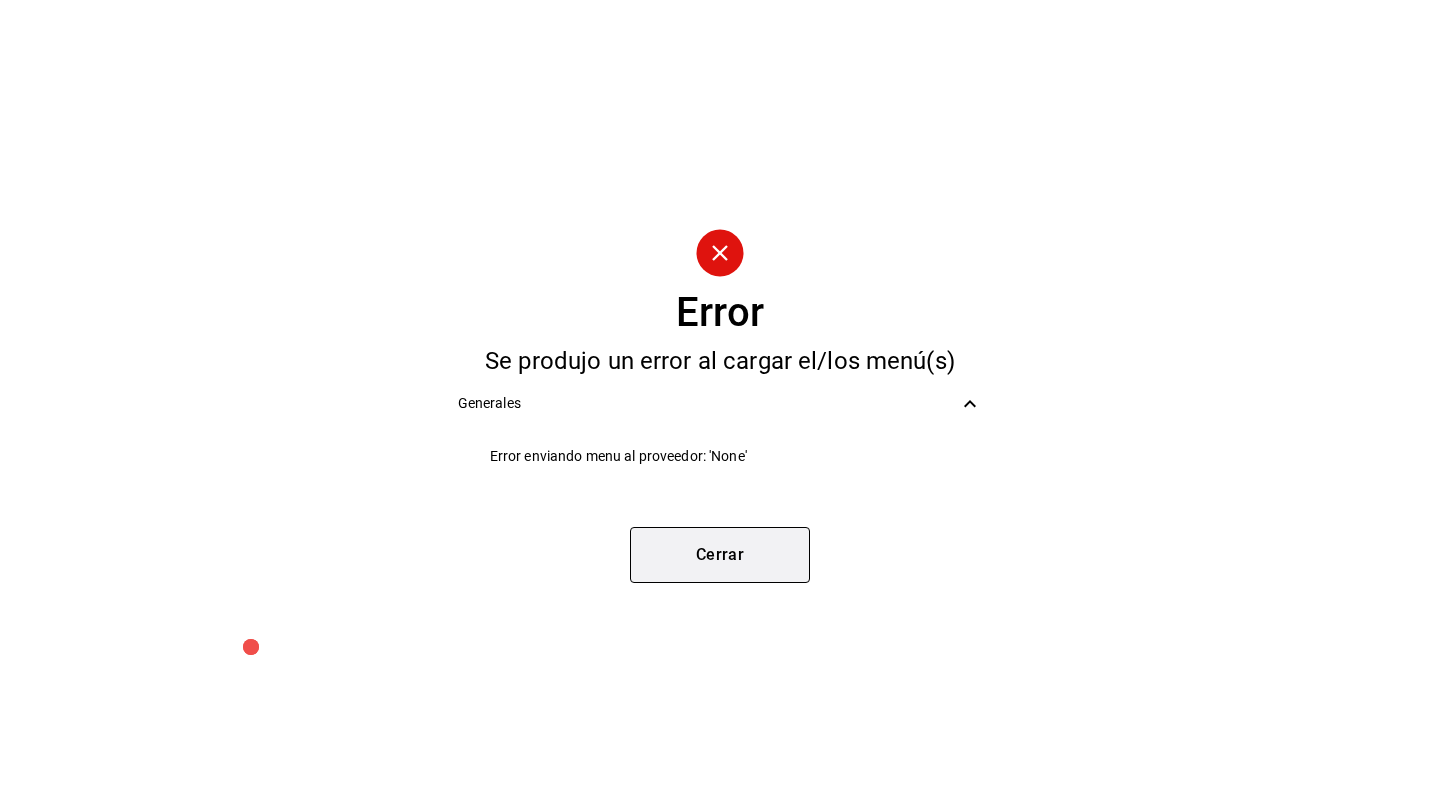 click on "Cerrar" at bounding box center [720, 555] 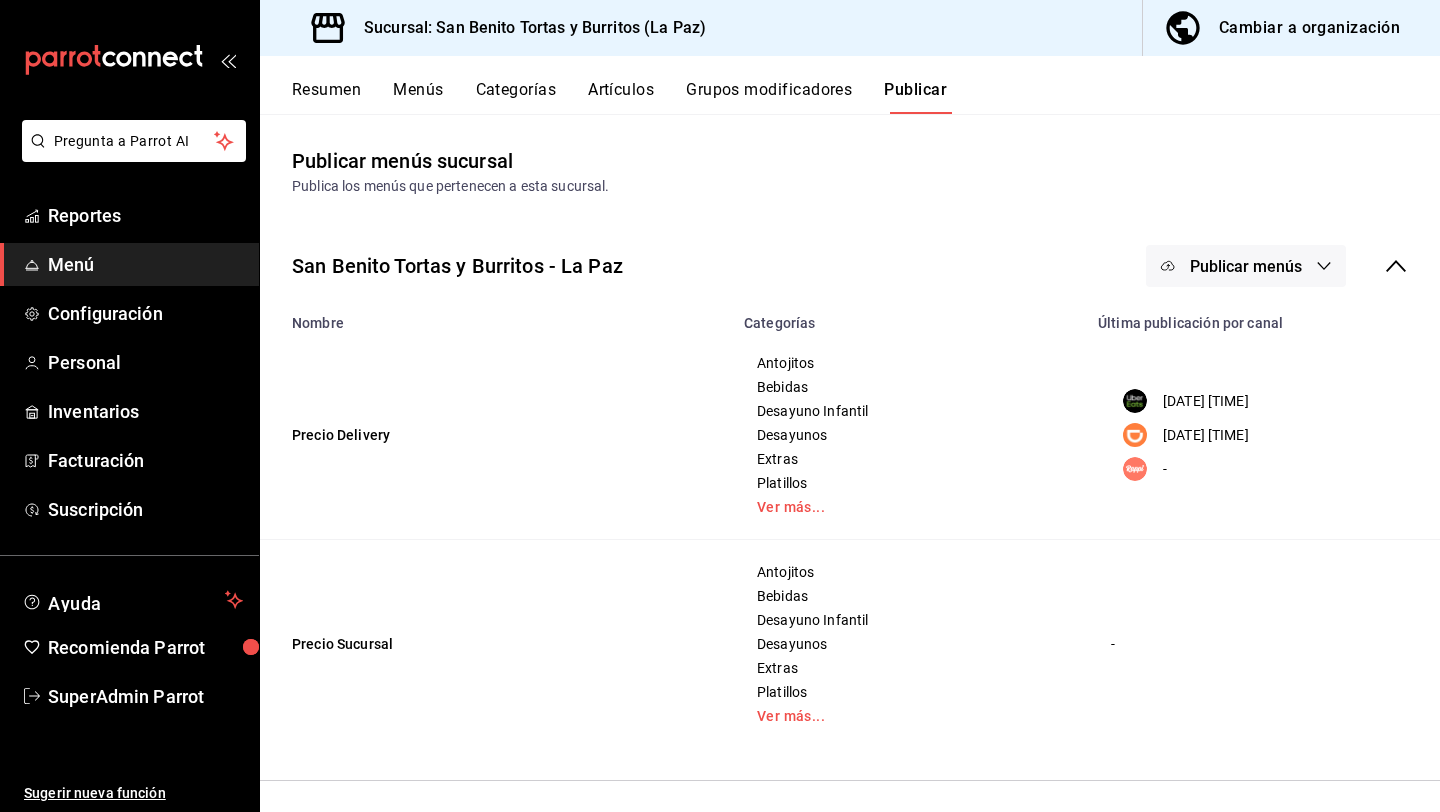 click on "Publicar menús" at bounding box center [1246, 266] 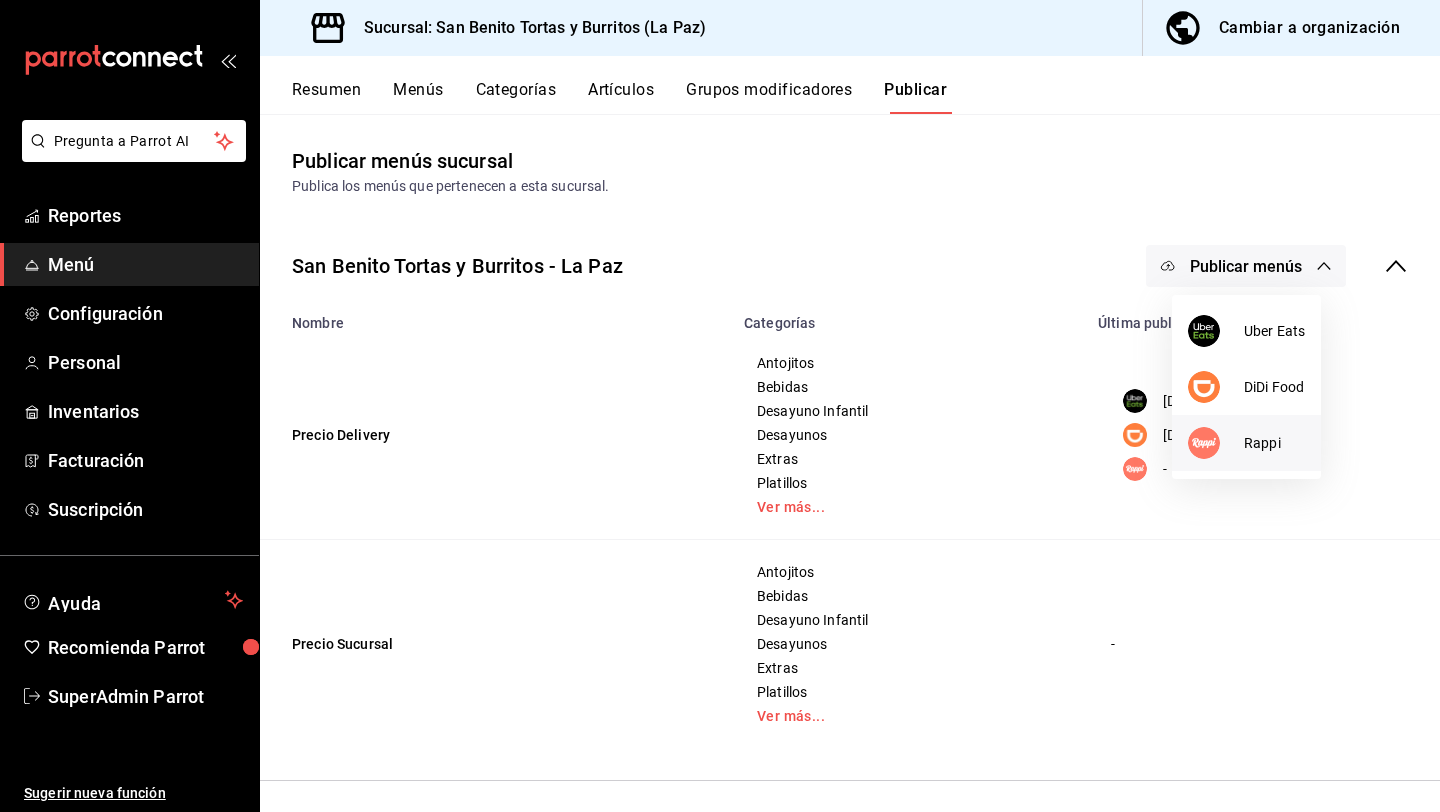 click at bounding box center [1216, 443] 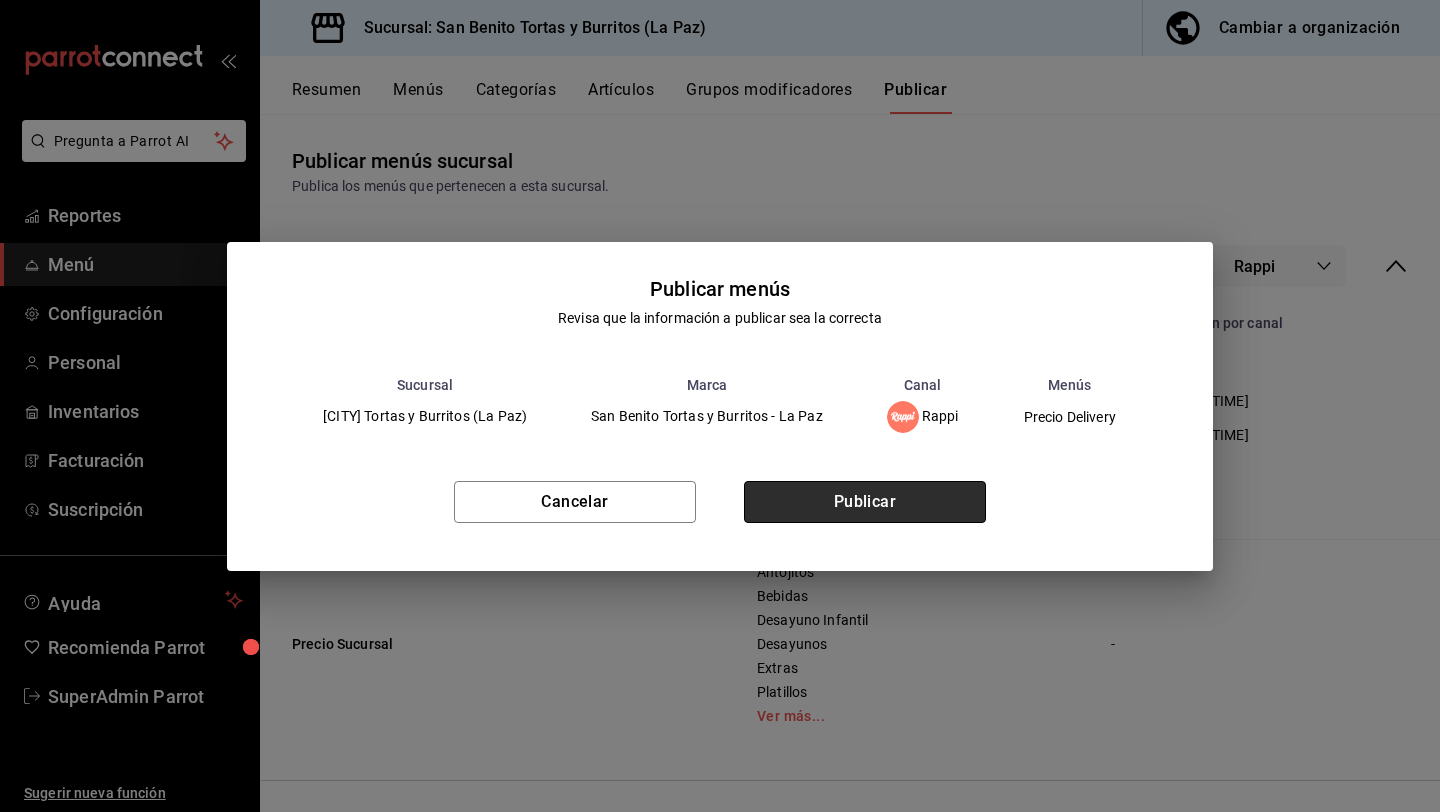 click on "Publicar" at bounding box center [865, 502] 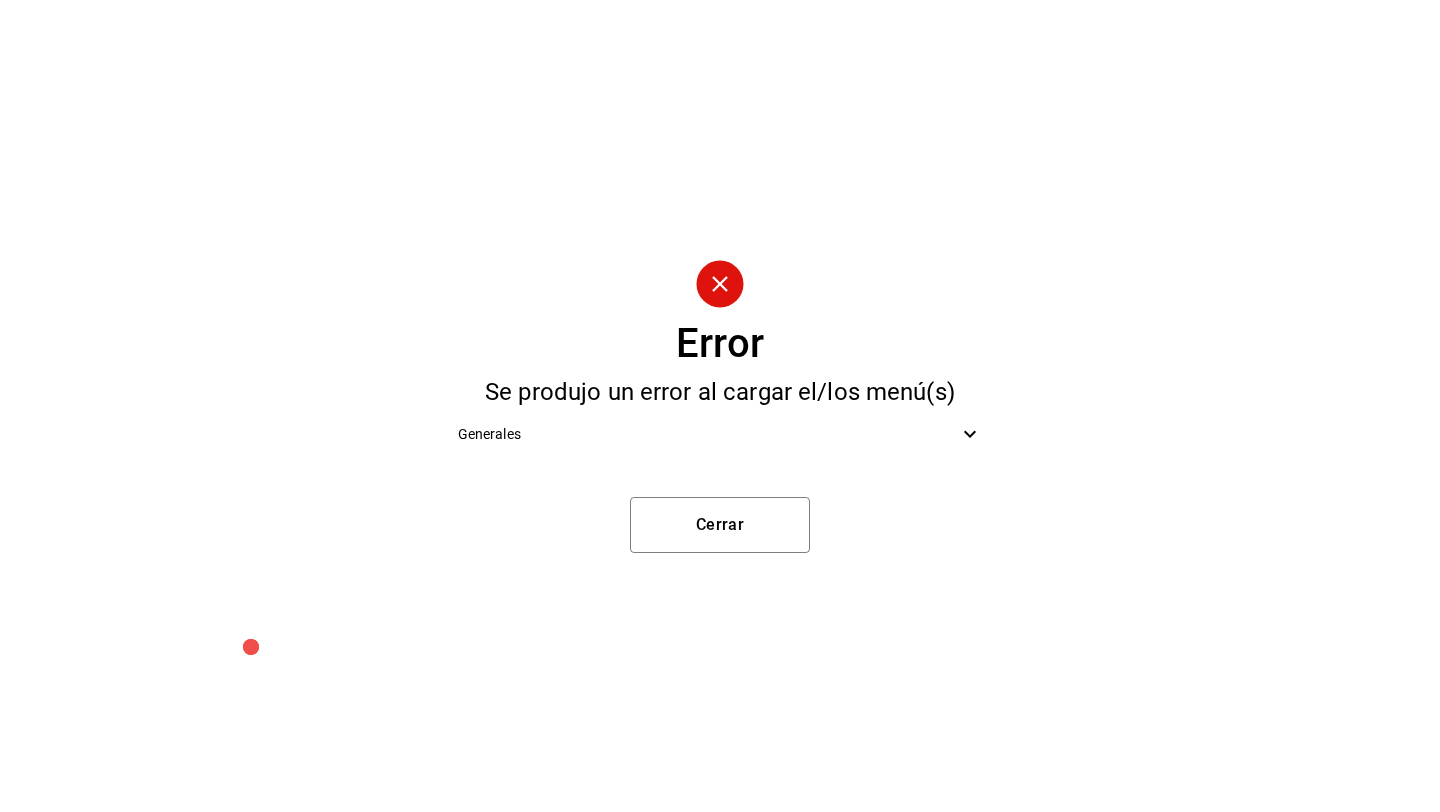 click on "Error Se produjo un error al cargar el/los menú(s) Generales Cerrar" at bounding box center (720, 406) 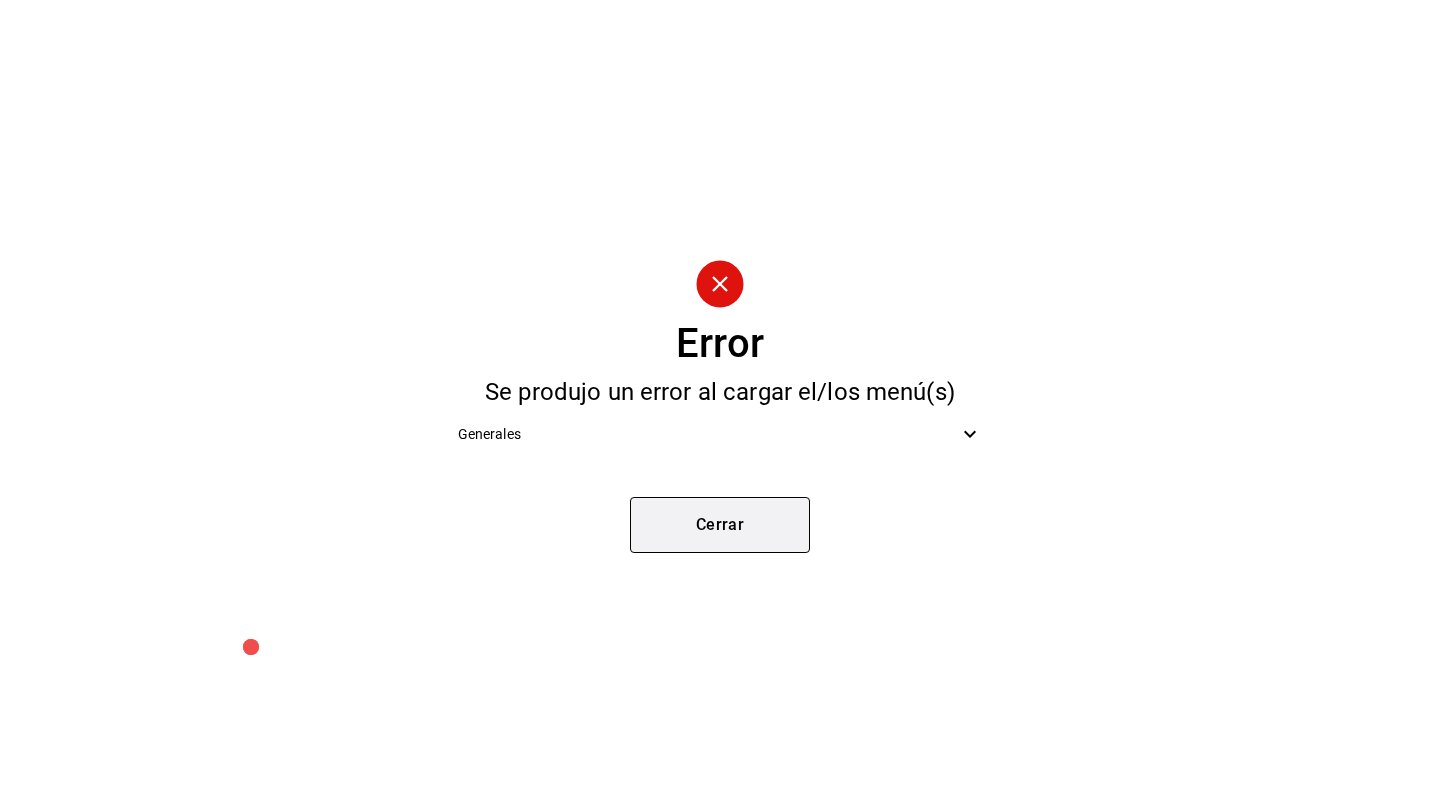 click on "Cerrar" at bounding box center (720, 525) 